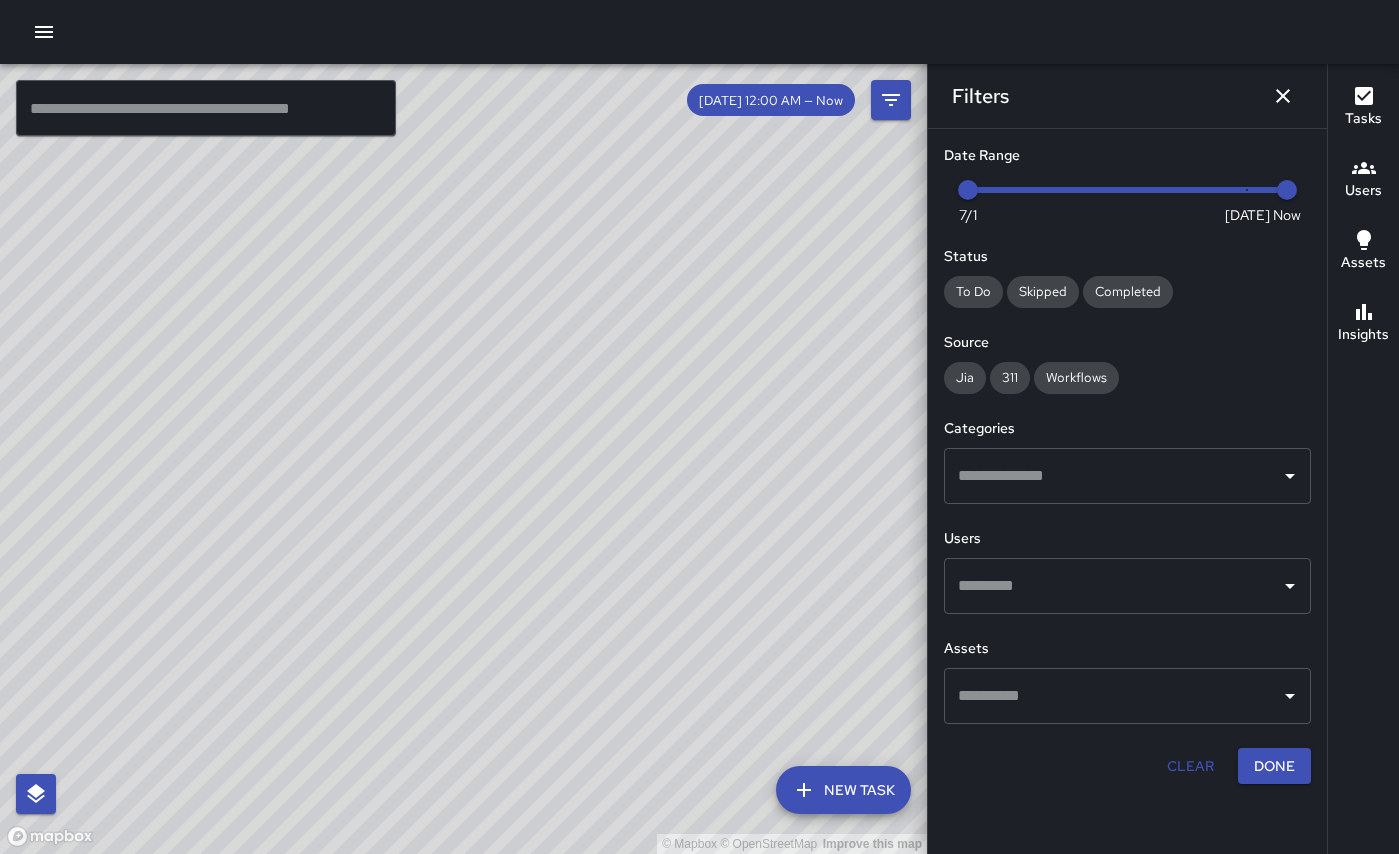 scroll, scrollTop: 0, scrollLeft: 0, axis: both 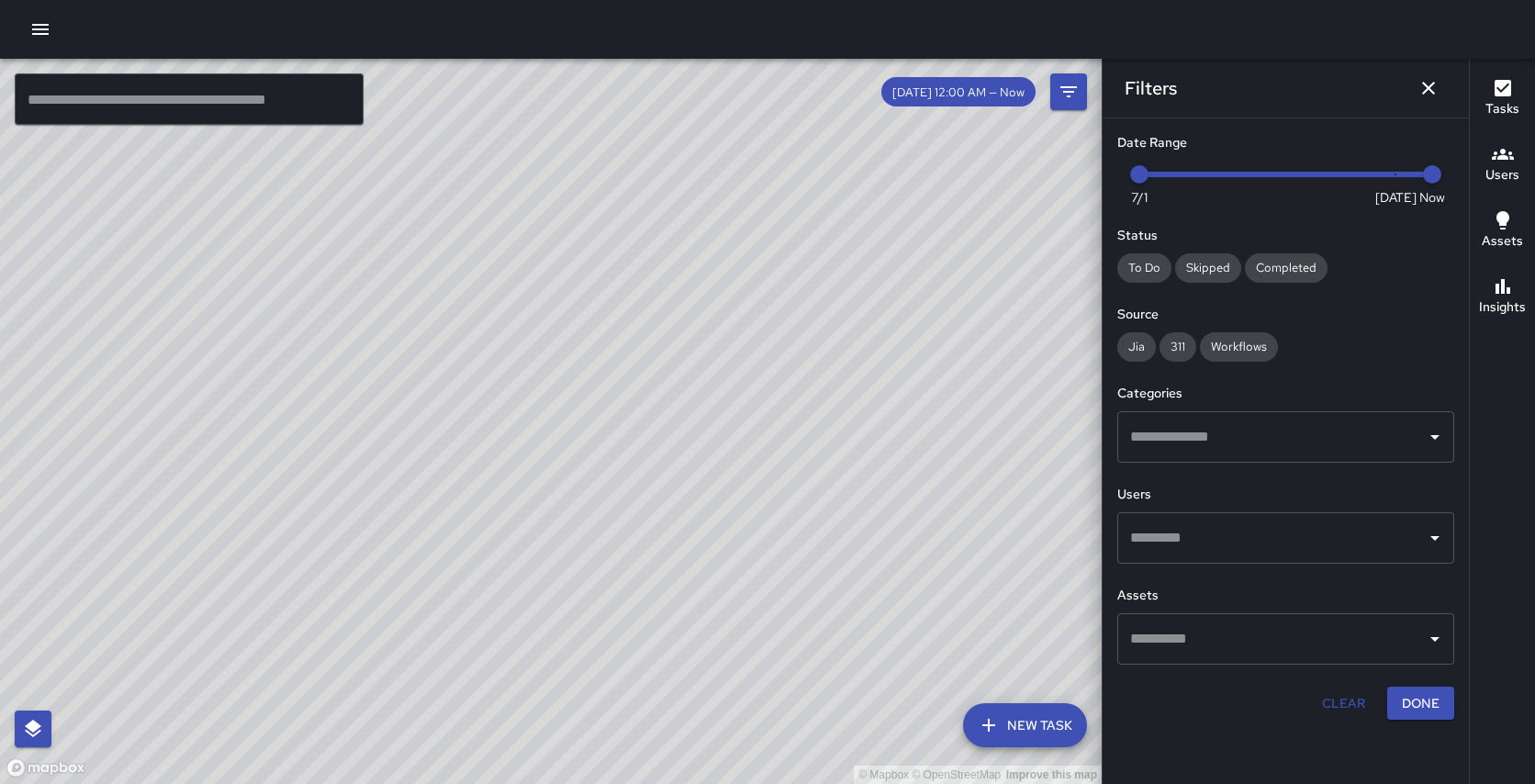 click 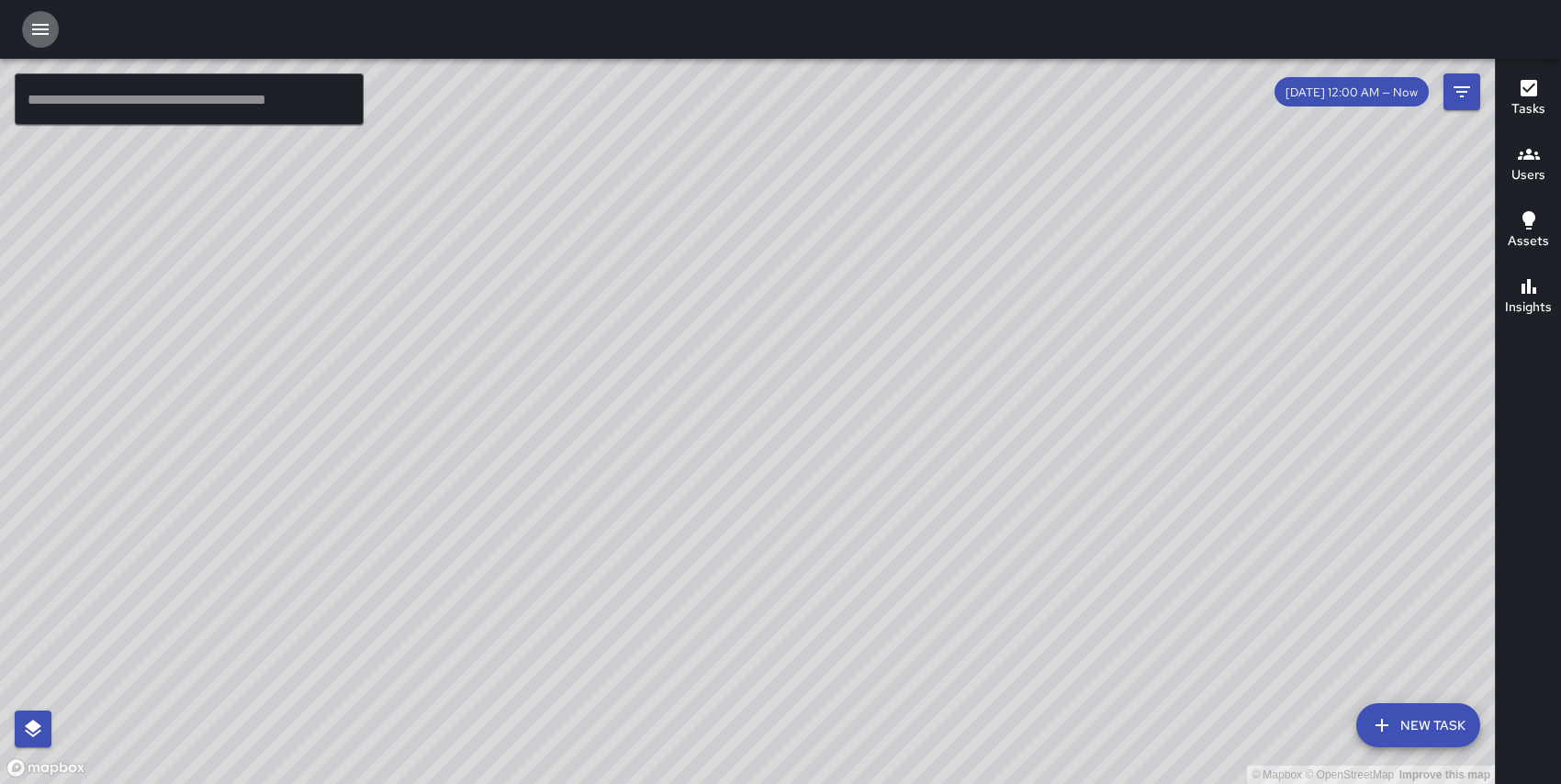 click 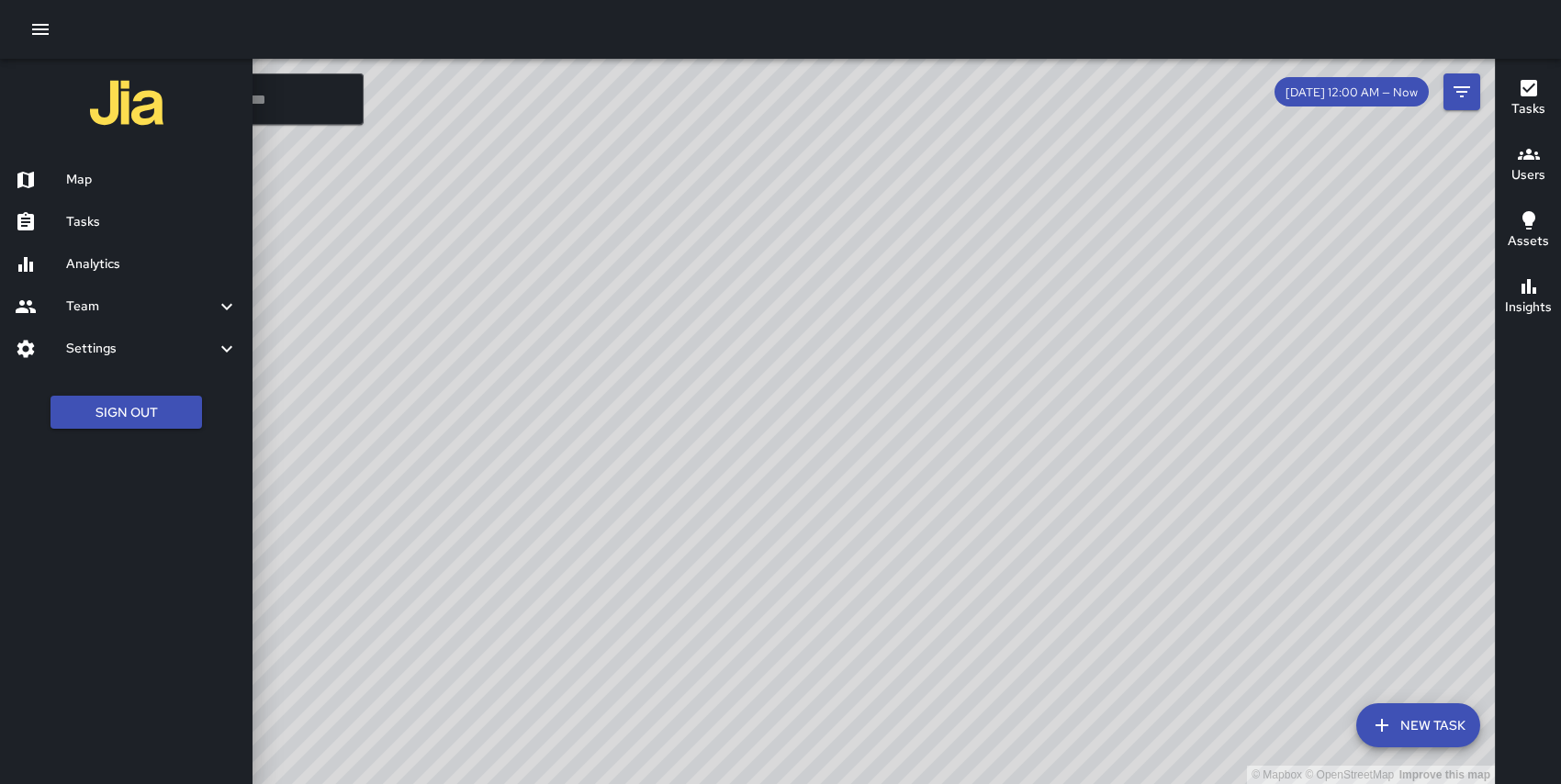 click on "Analytics" at bounding box center [152, 264] 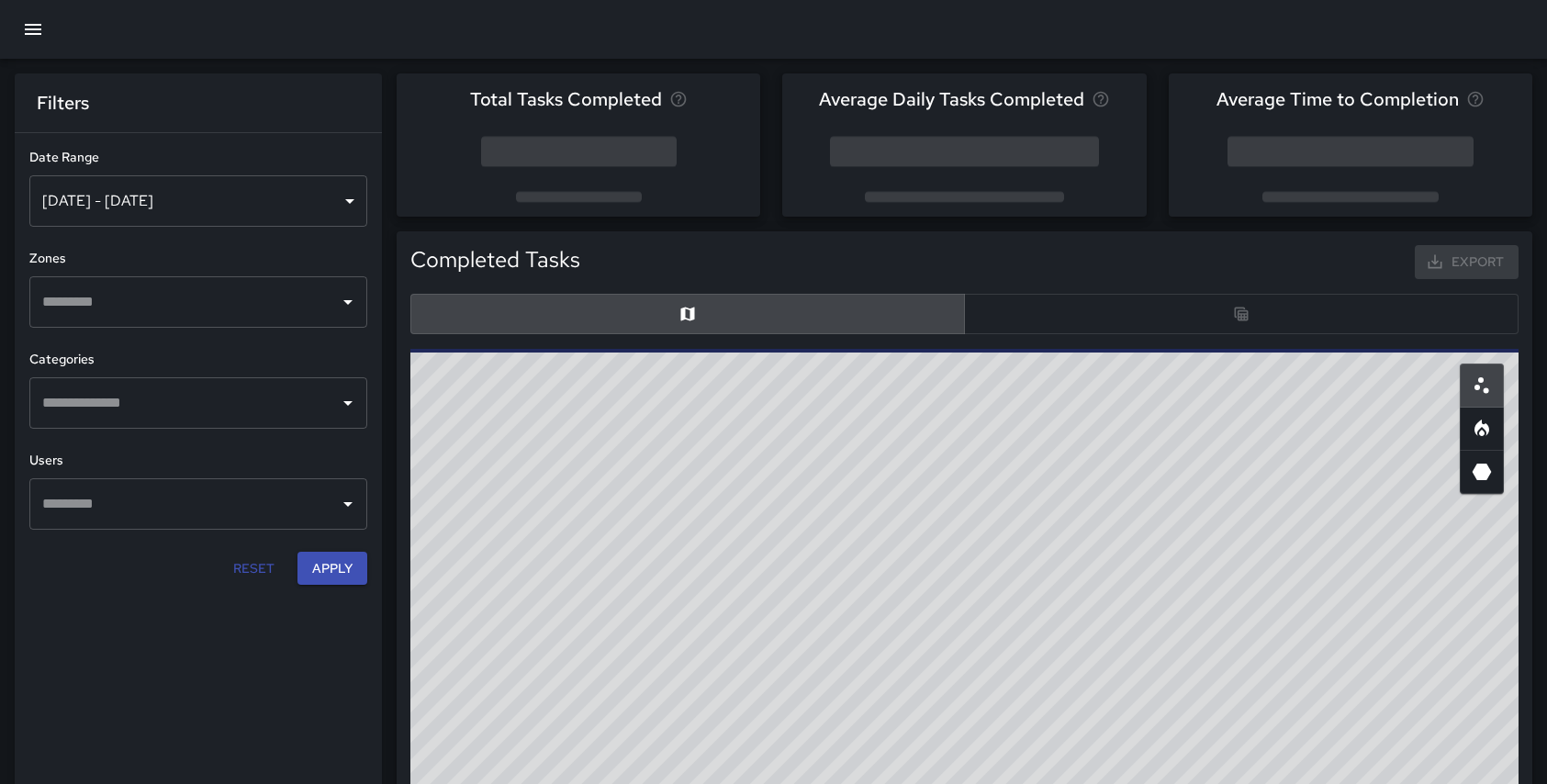 scroll, scrollTop: 15, scrollLeft: 15, axis: both 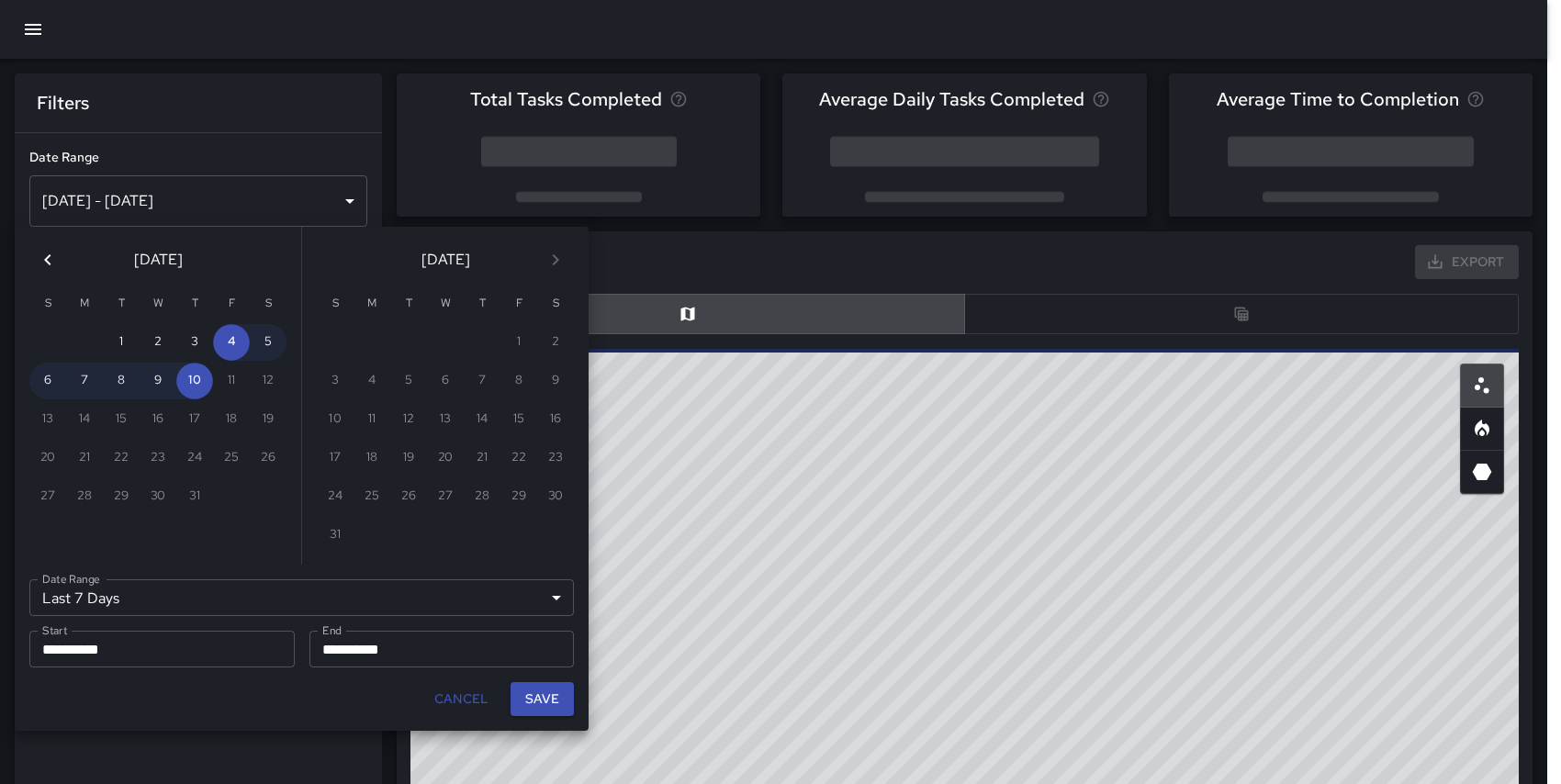 click 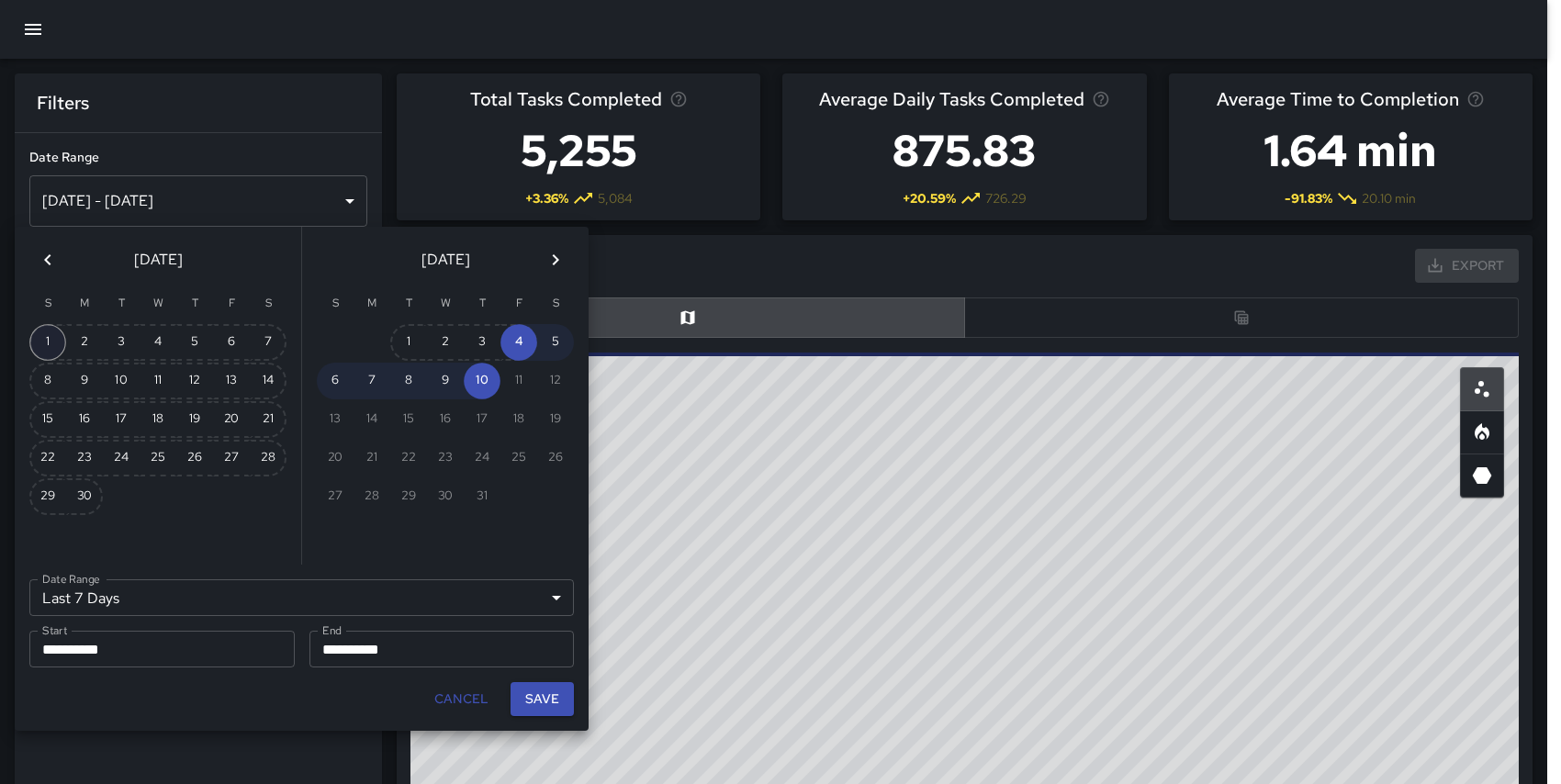 click on "1" at bounding box center [48, 342] 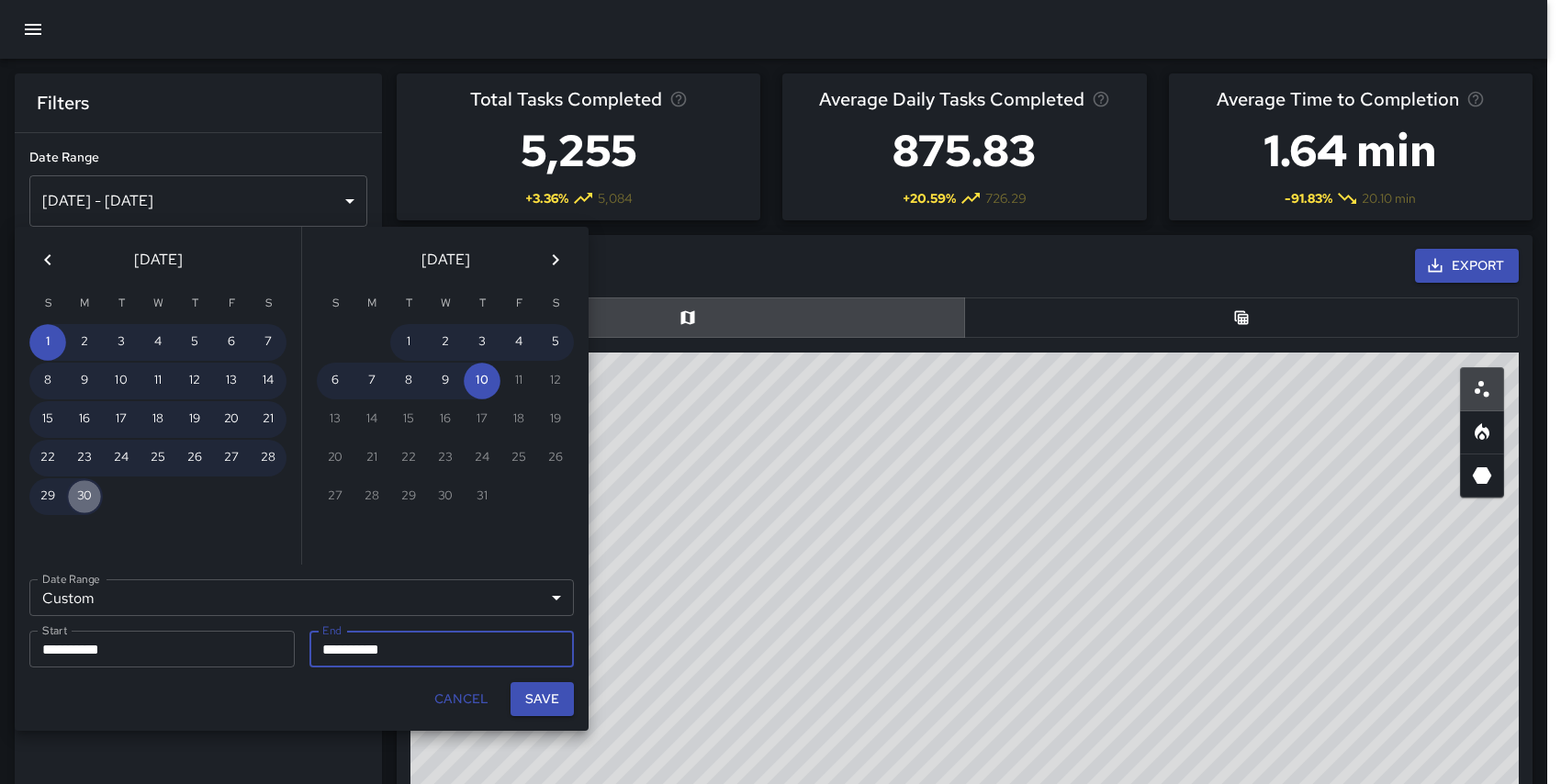 click on "30" at bounding box center [84, 497] 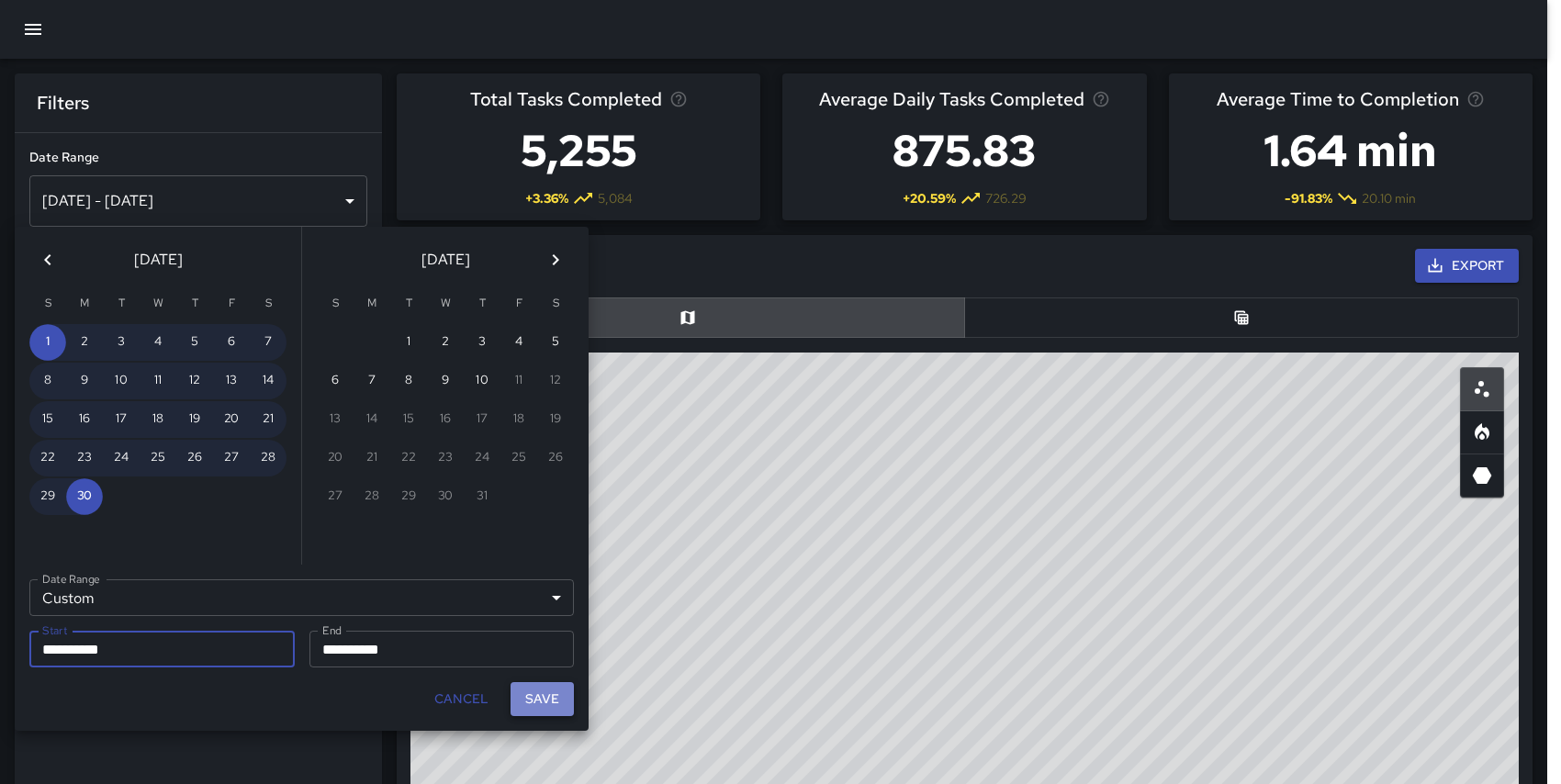 click on "Save" at bounding box center [542, 699] 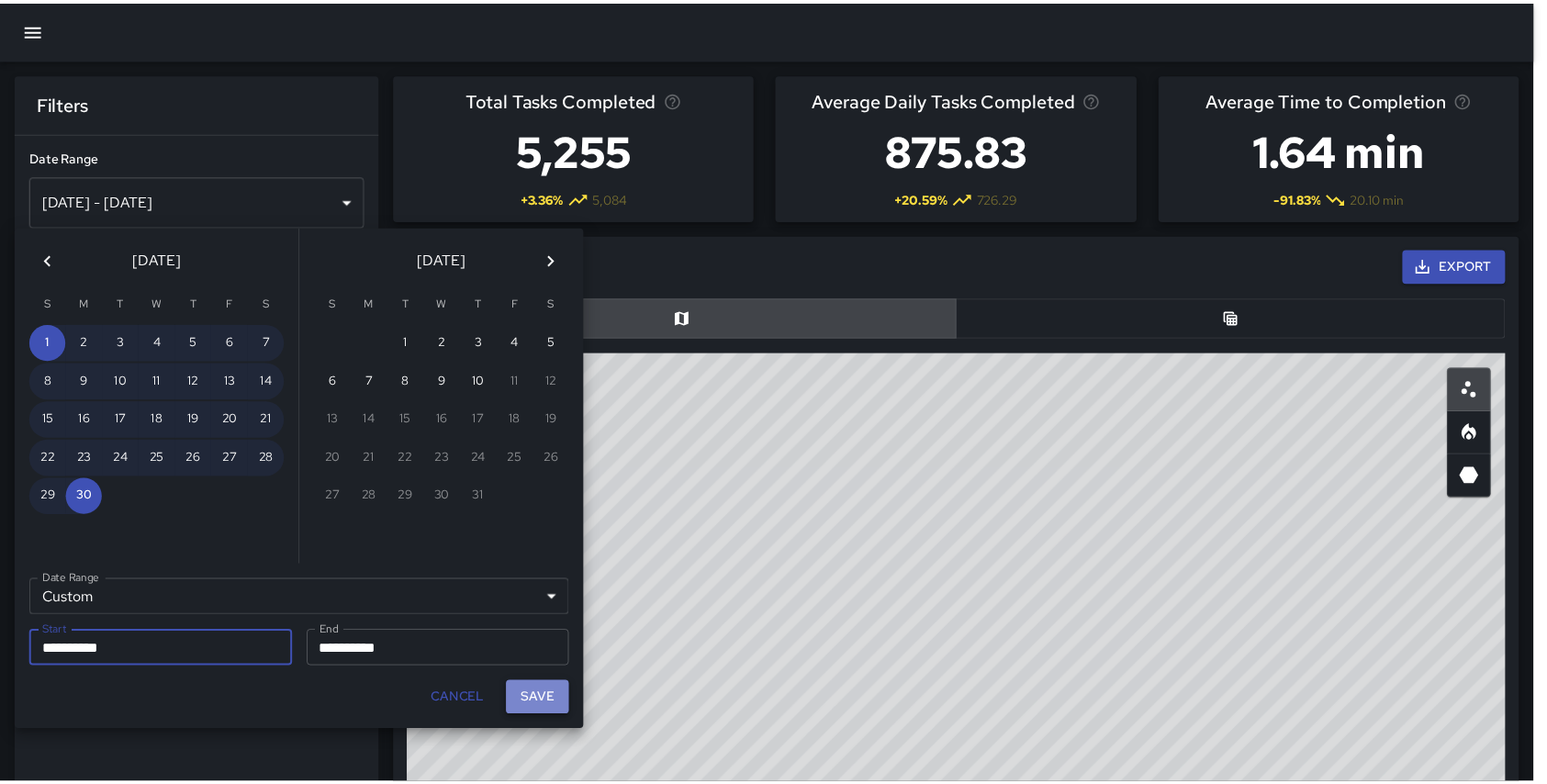 scroll, scrollTop: 15, scrollLeft: 15, axis: both 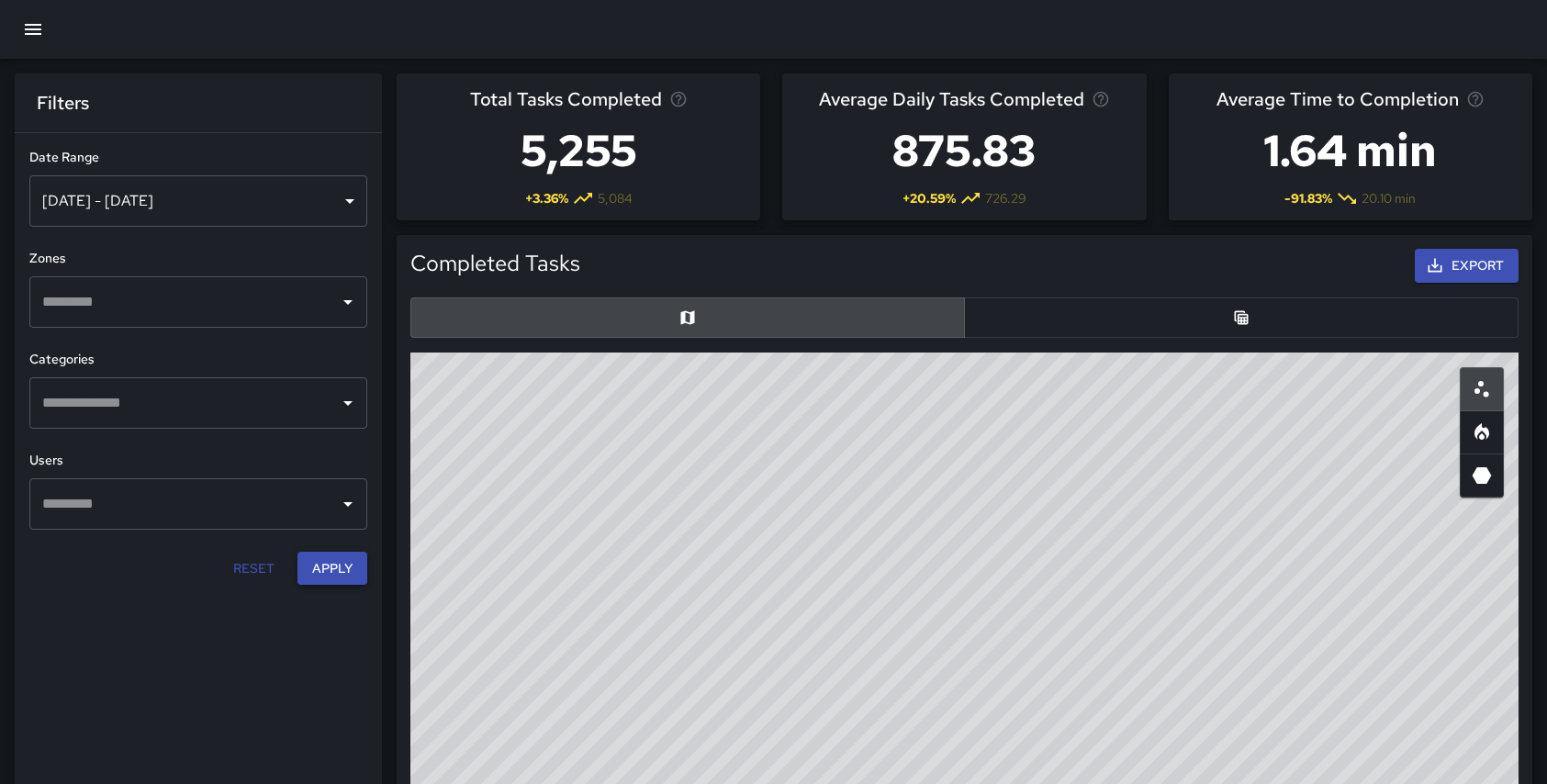 click on "Apply" at bounding box center [332, 568] 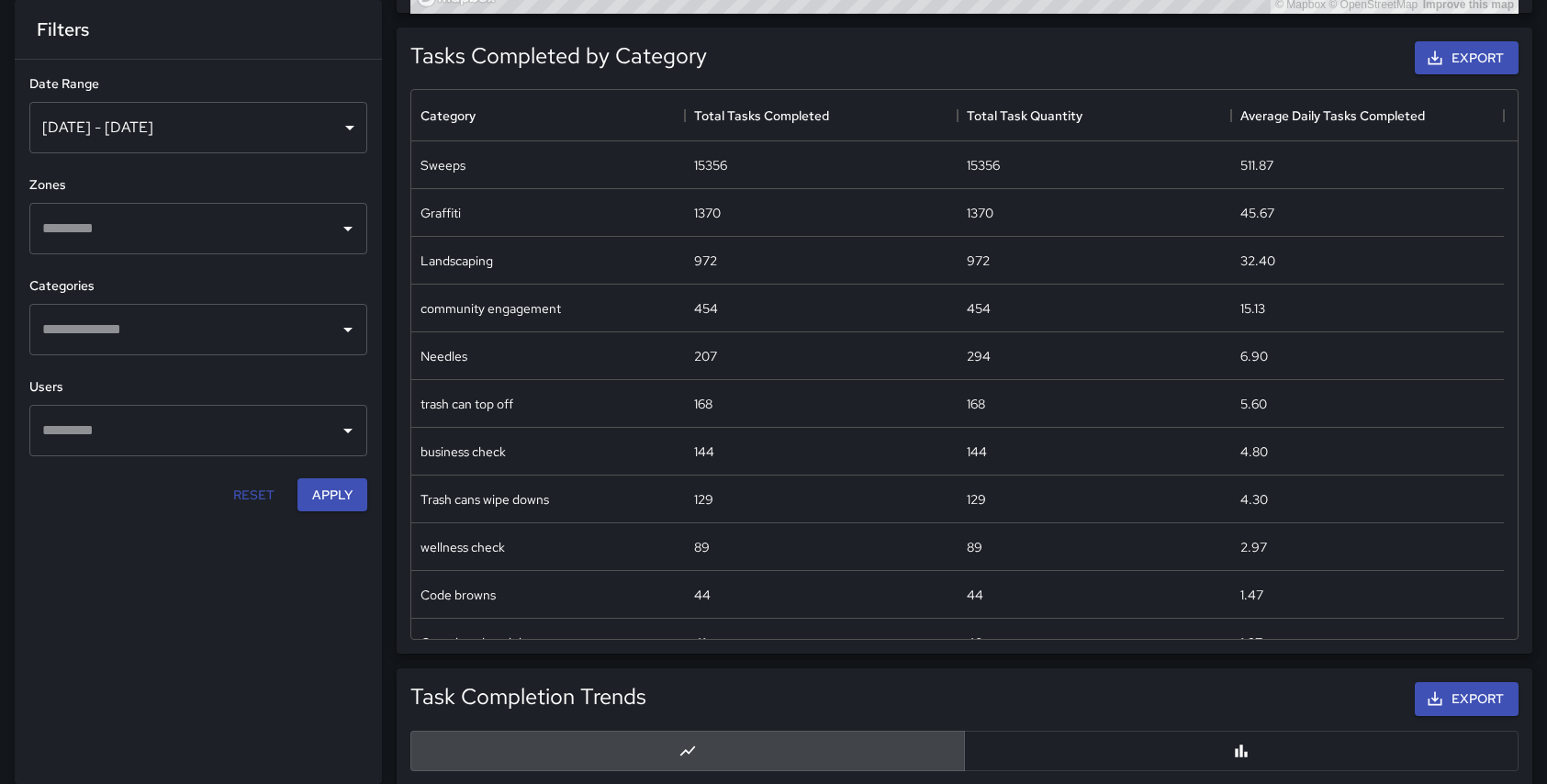 scroll, scrollTop: 1069, scrollLeft: 0, axis: vertical 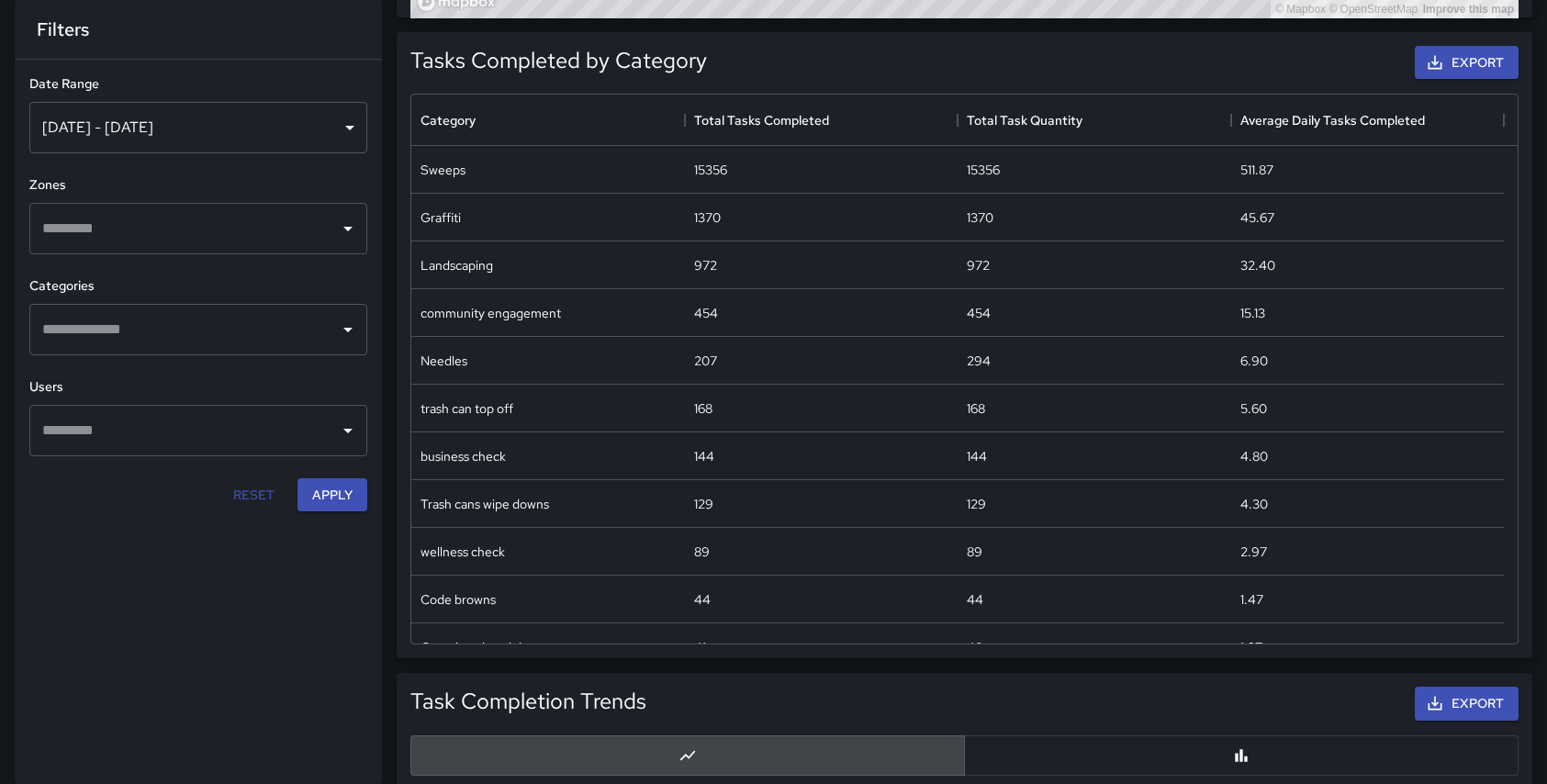 drag, startPoint x: 1531, startPoint y: 532, endPoint x: 1553, endPoint y: 430, distance: 104.34558 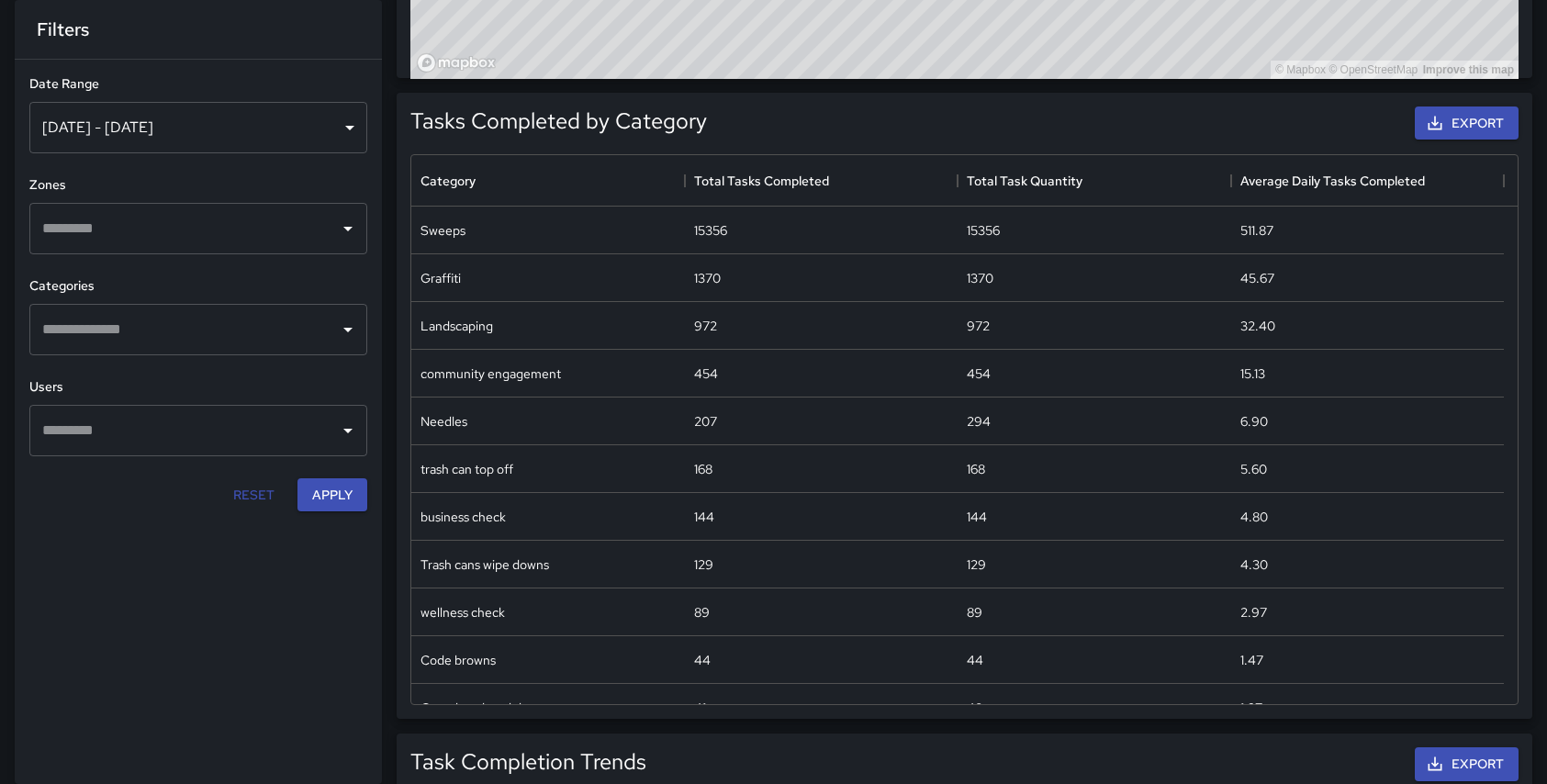 scroll, scrollTop: 990, scrollLeft: 0, axis: vertical 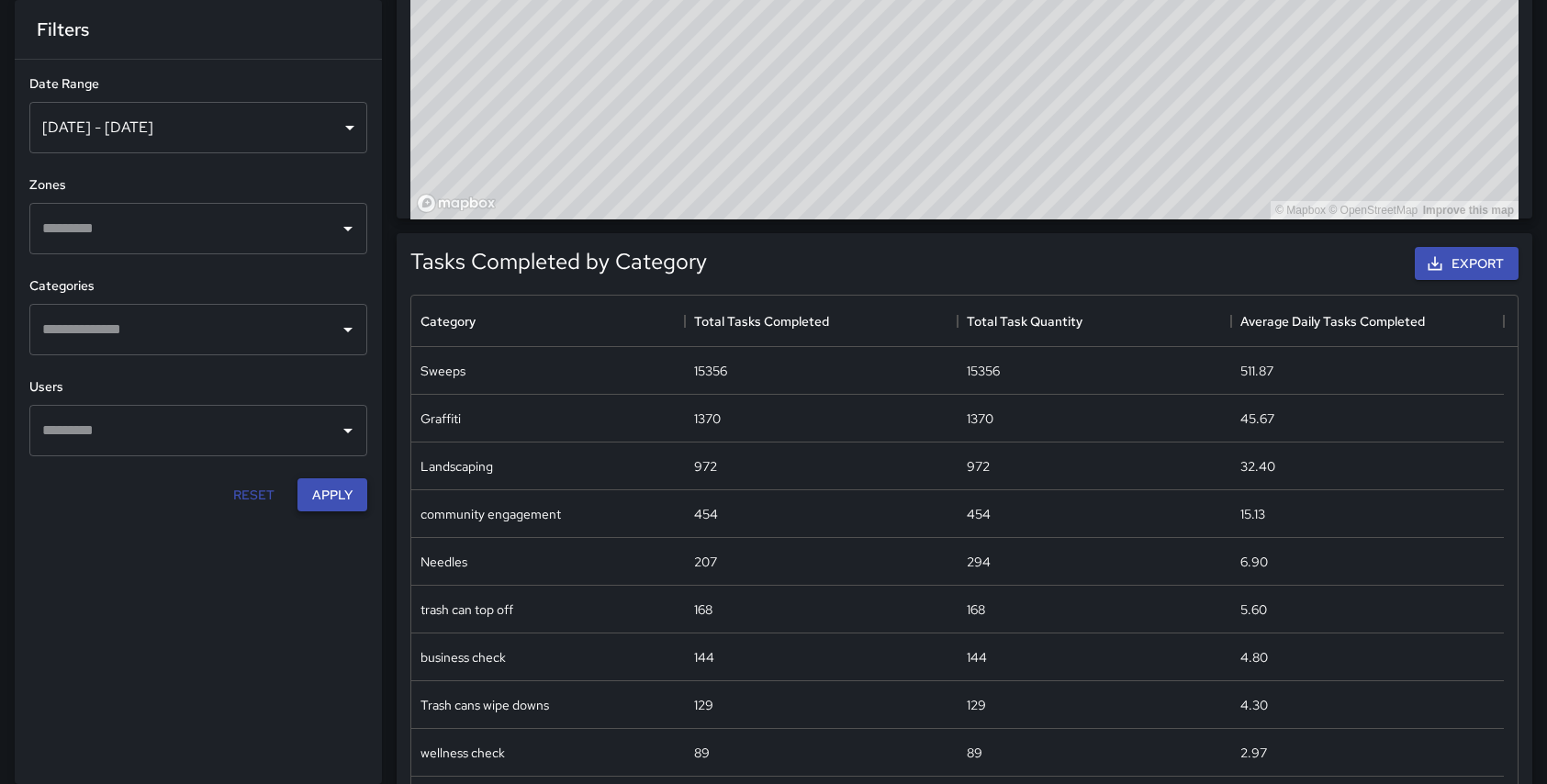 click on "Apply" at bounding box center [332, 495] 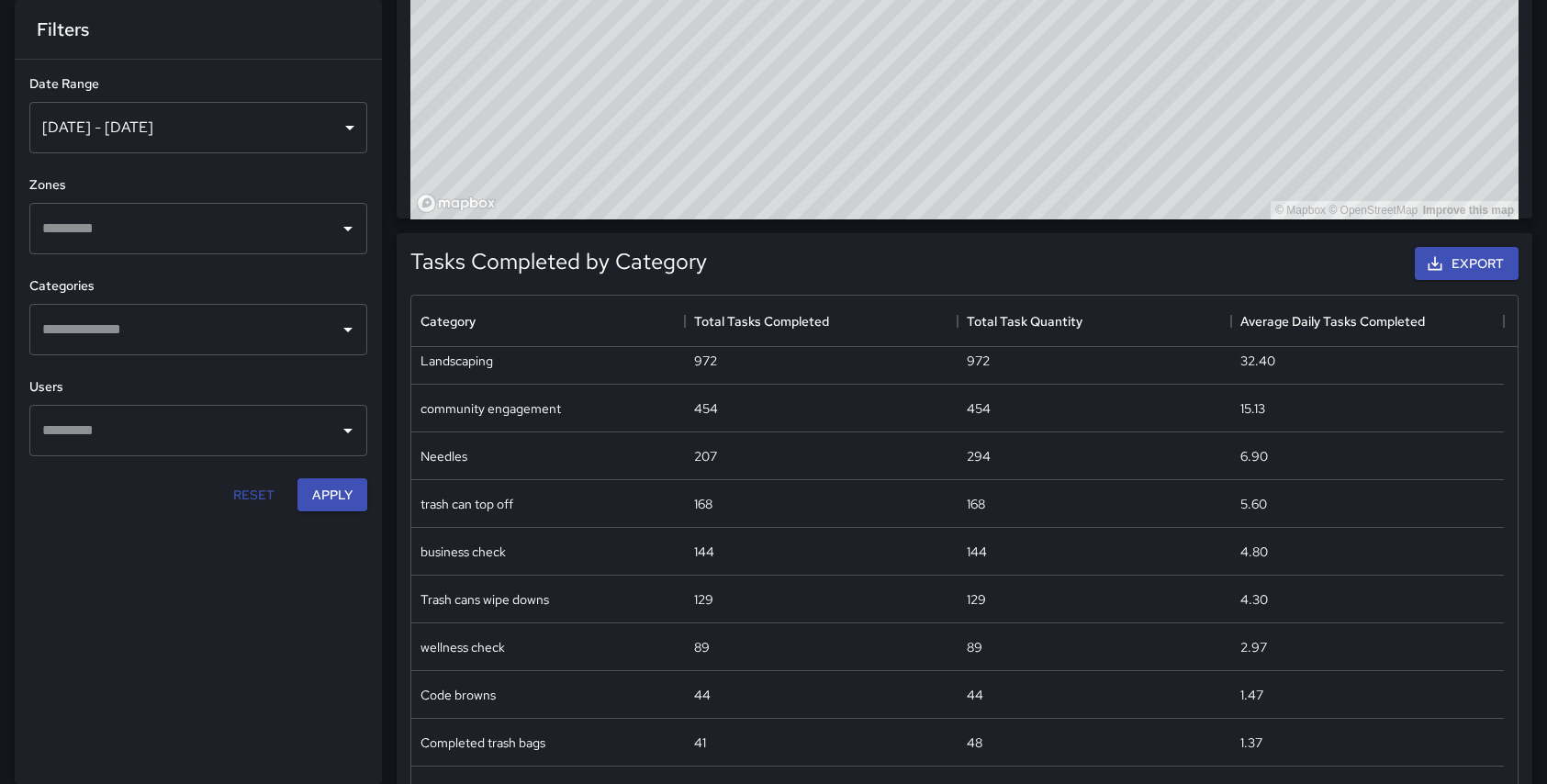 scroll, scrollTop: 314, scrollLeft: 0, axis: vertical 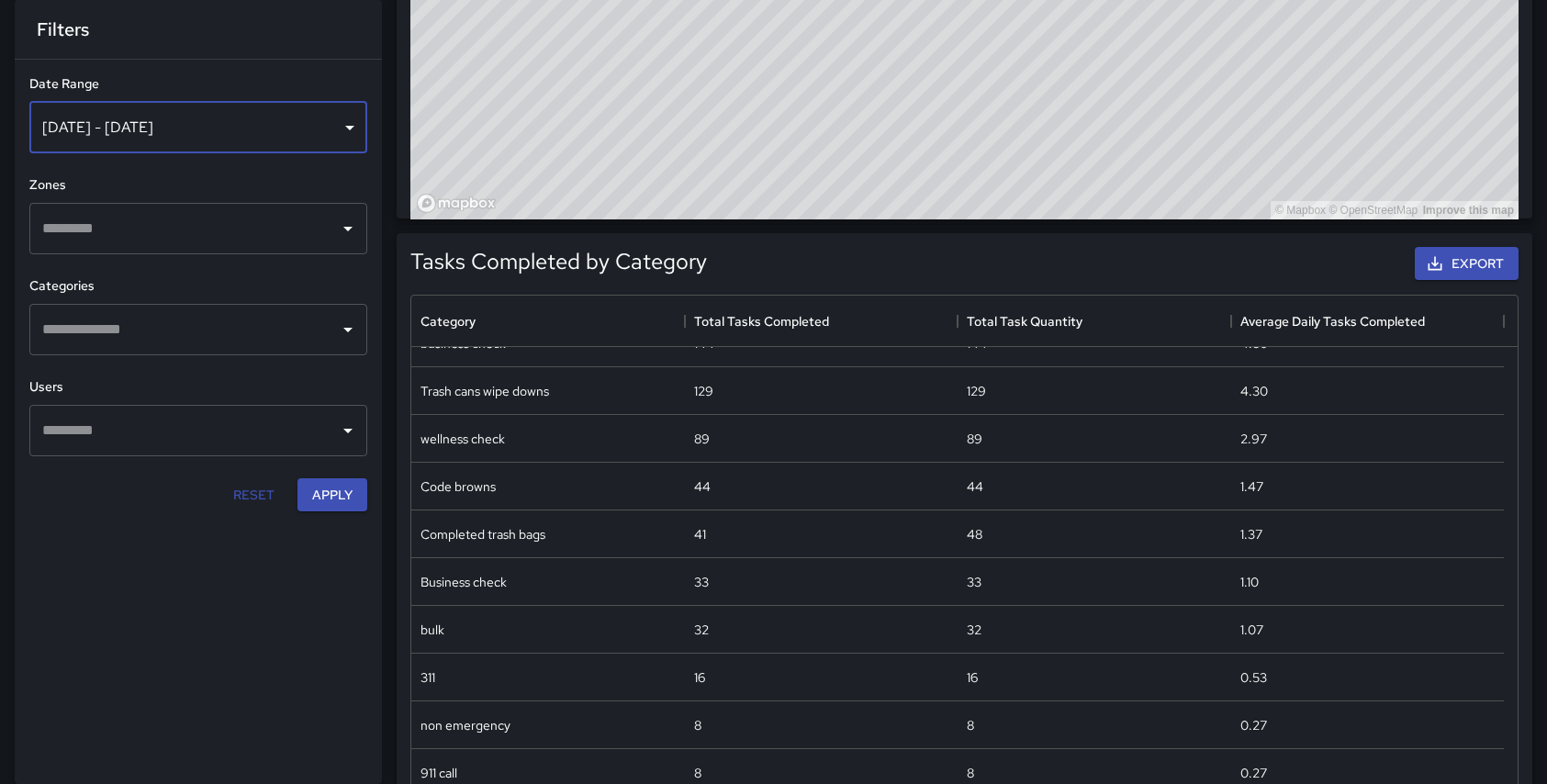 click on "[DATE] - [DATE]" at bounding box center [198, 128] 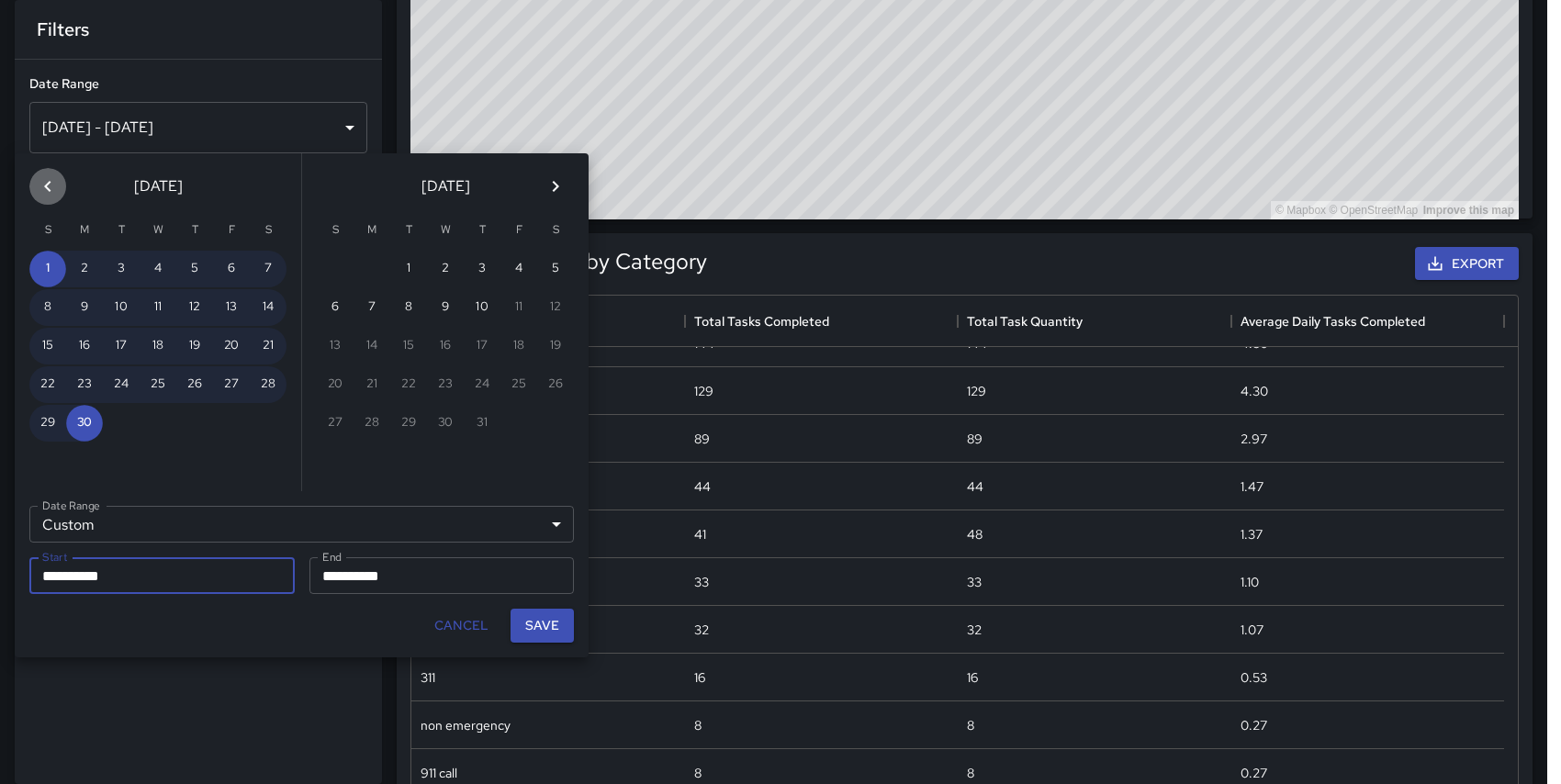 click 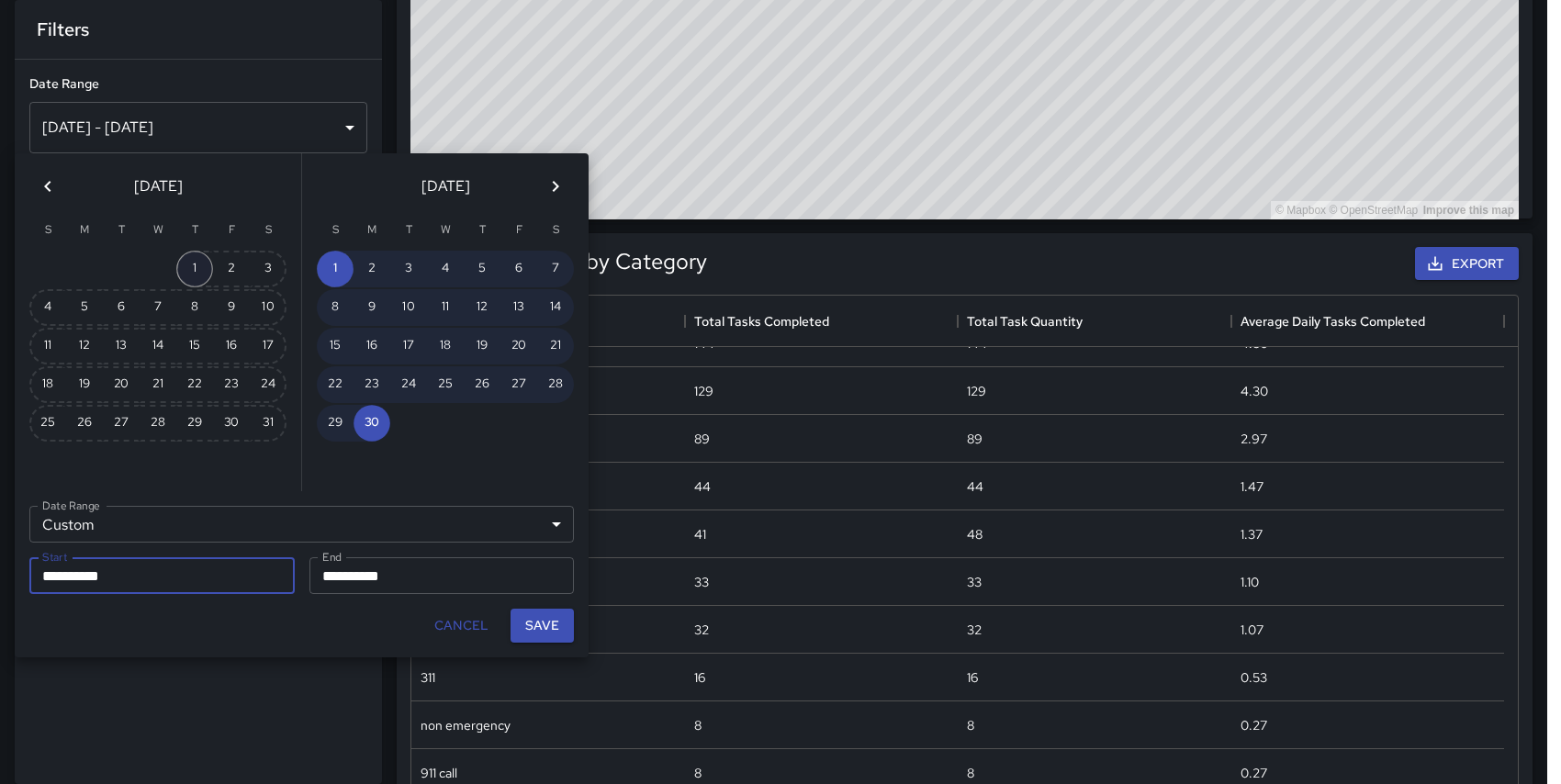 click on "1" at bounding box center [195, 269] 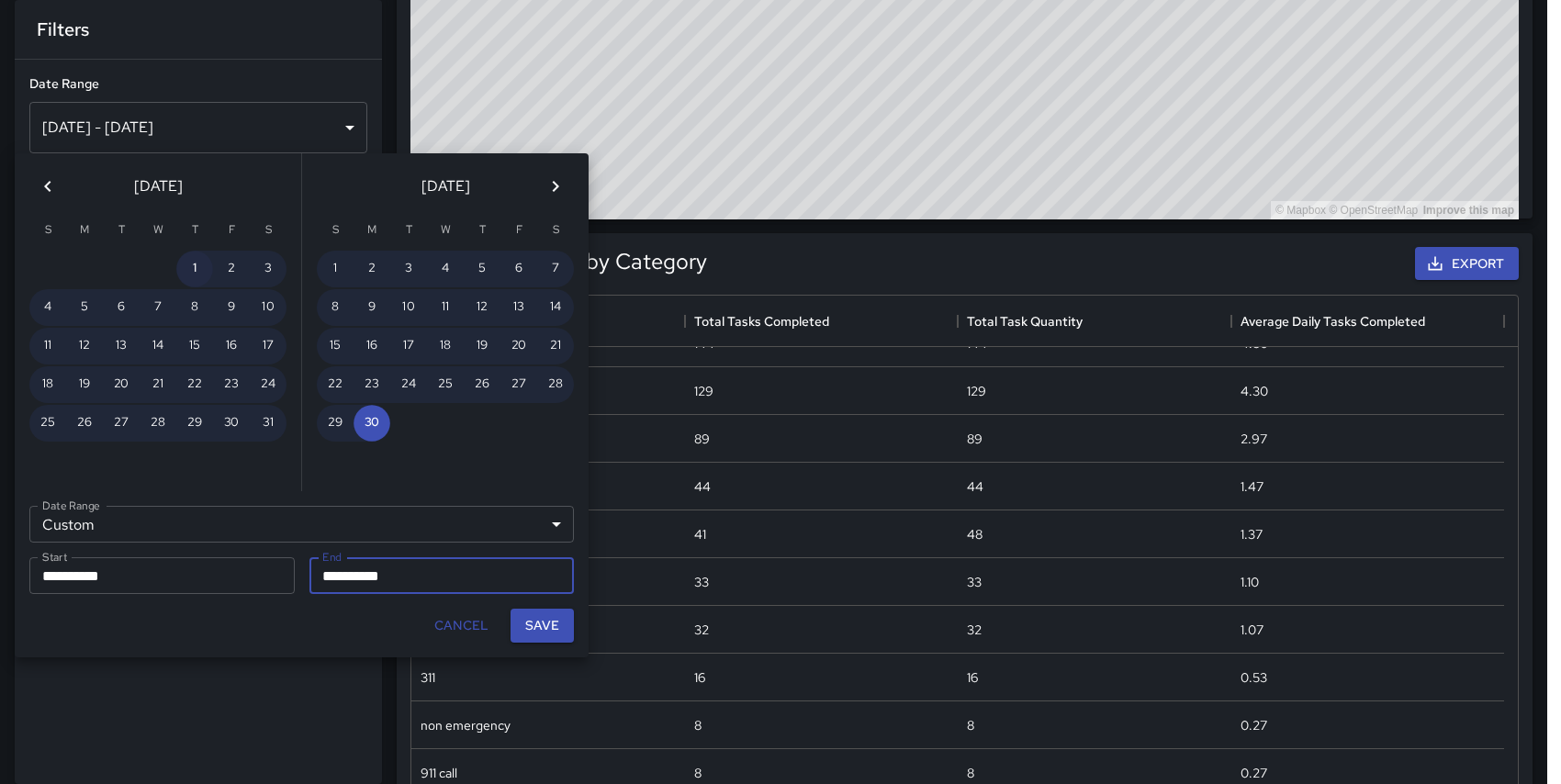 type on "**********" 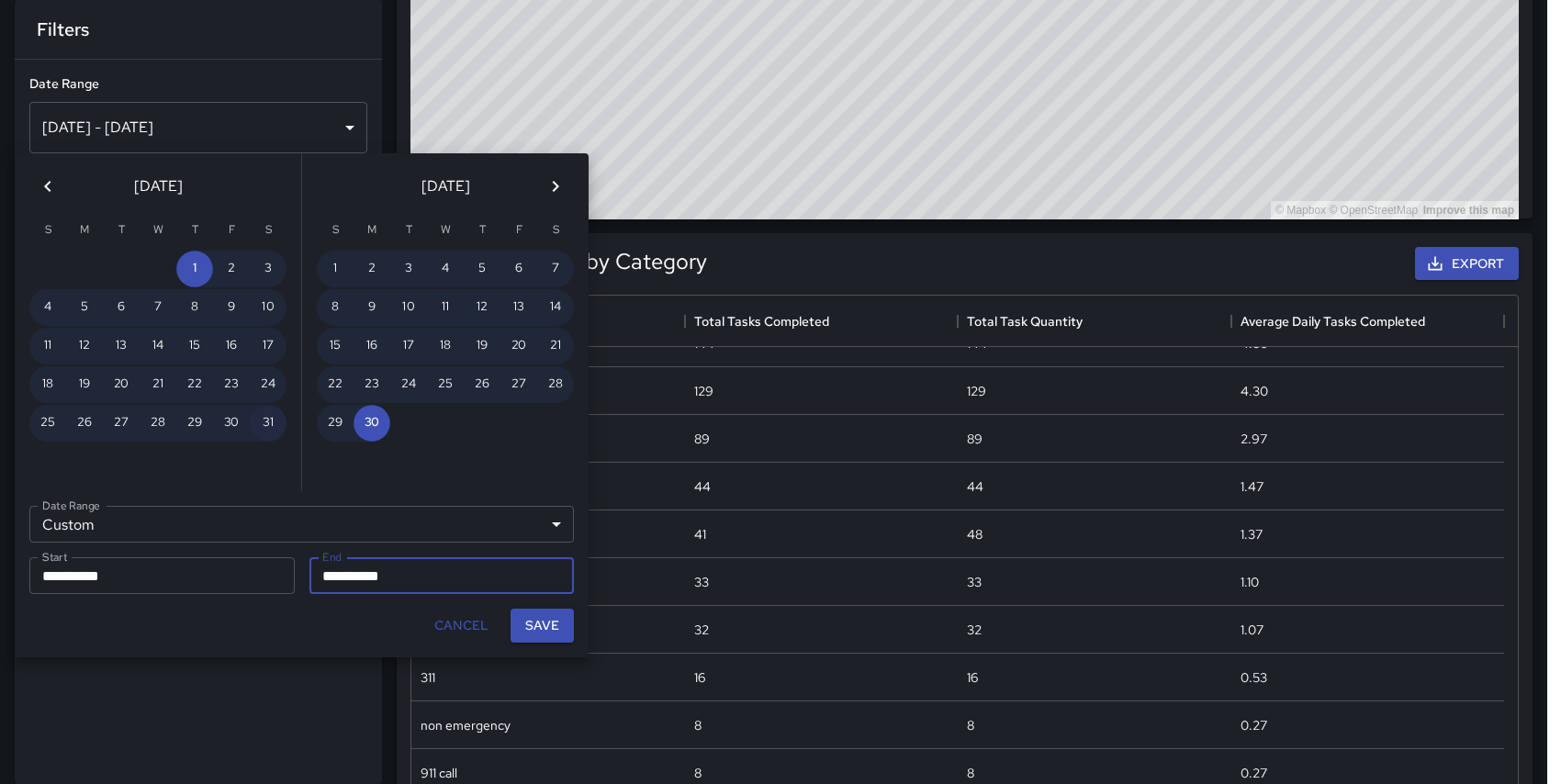 click on "31" at bounding box center [268, 423] 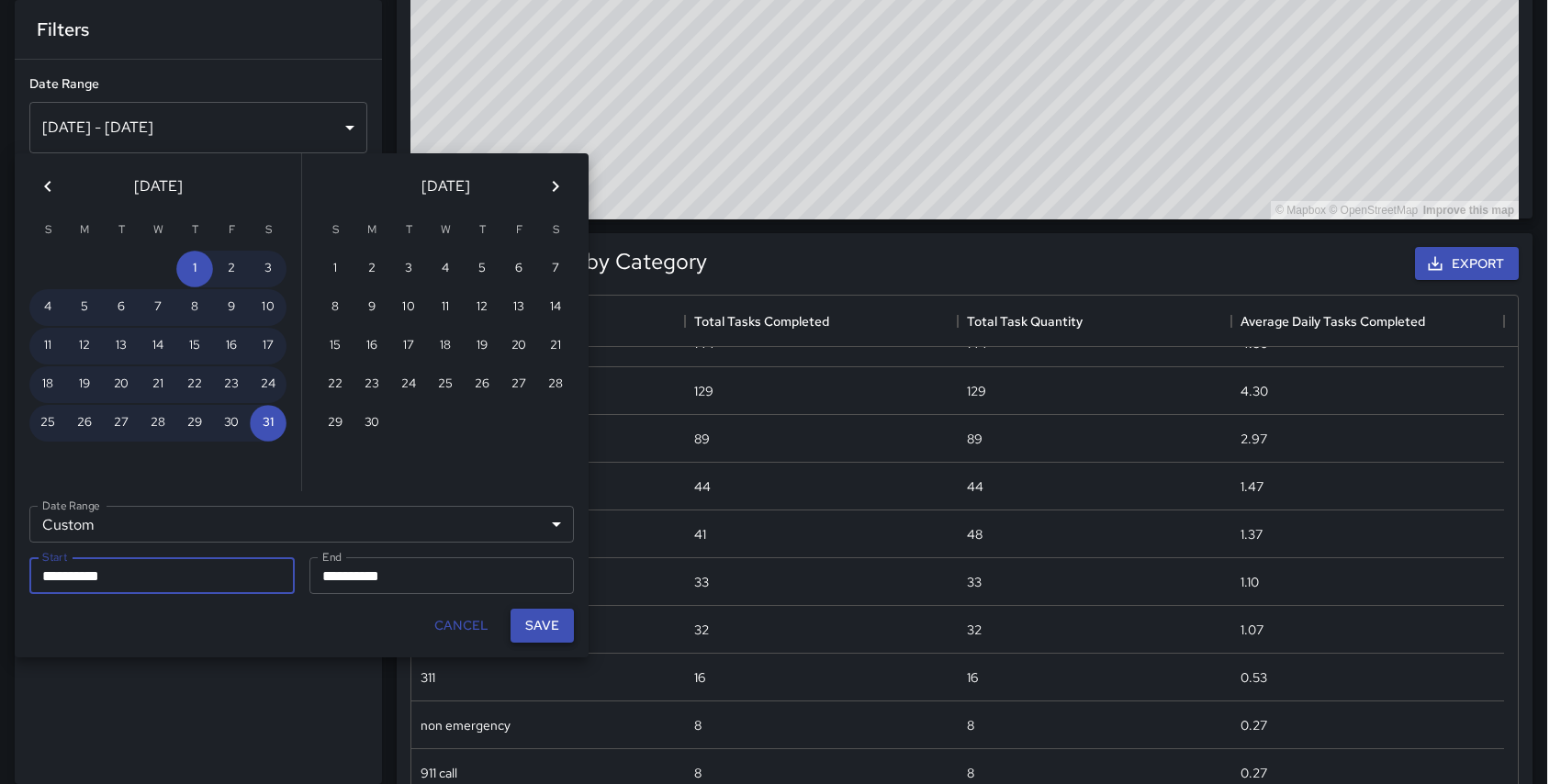click on "Save" at bounding box center (542, 625) 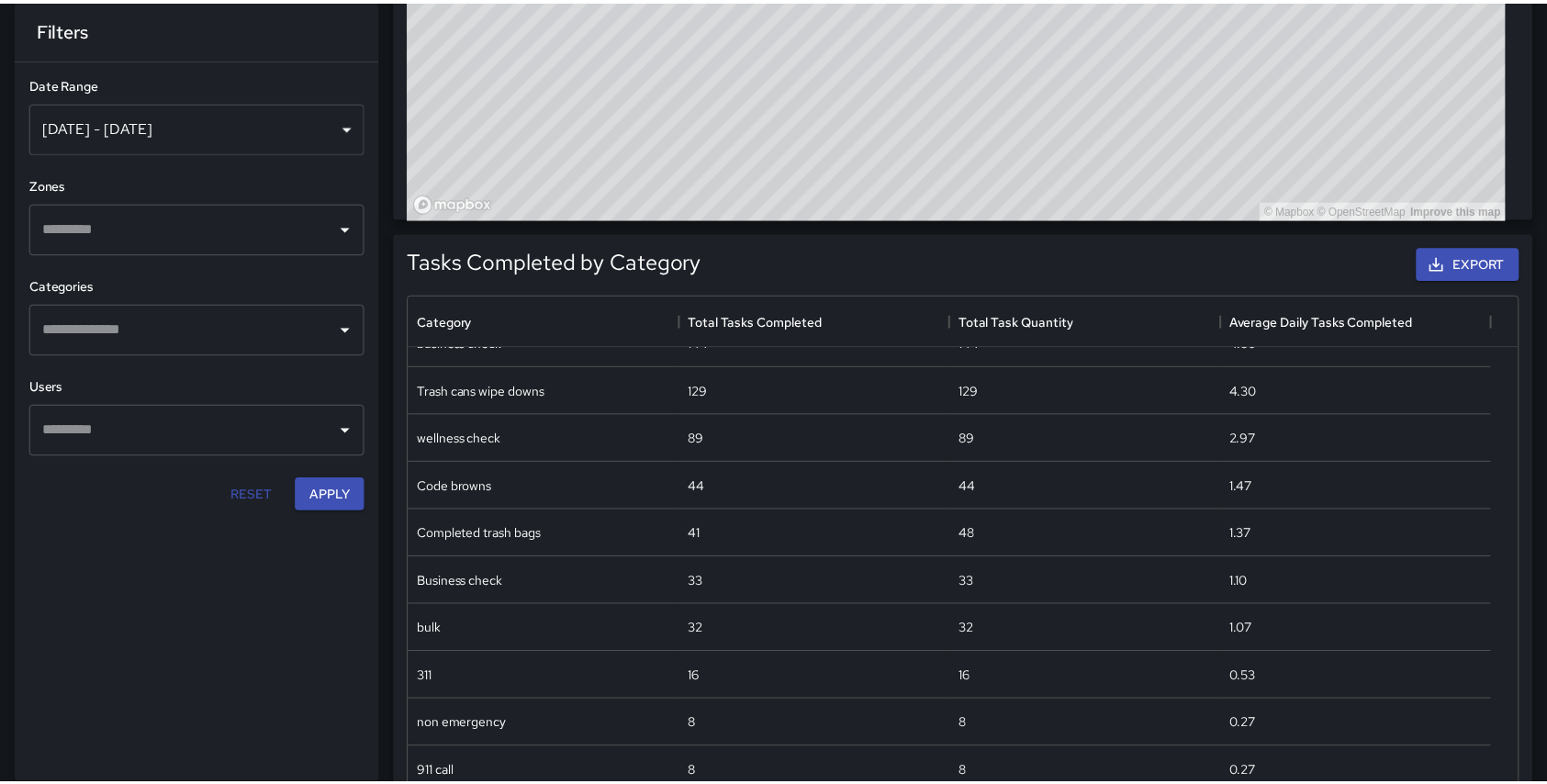 scroll, scrollTop: 15, scrollLeft: 15, axis: both 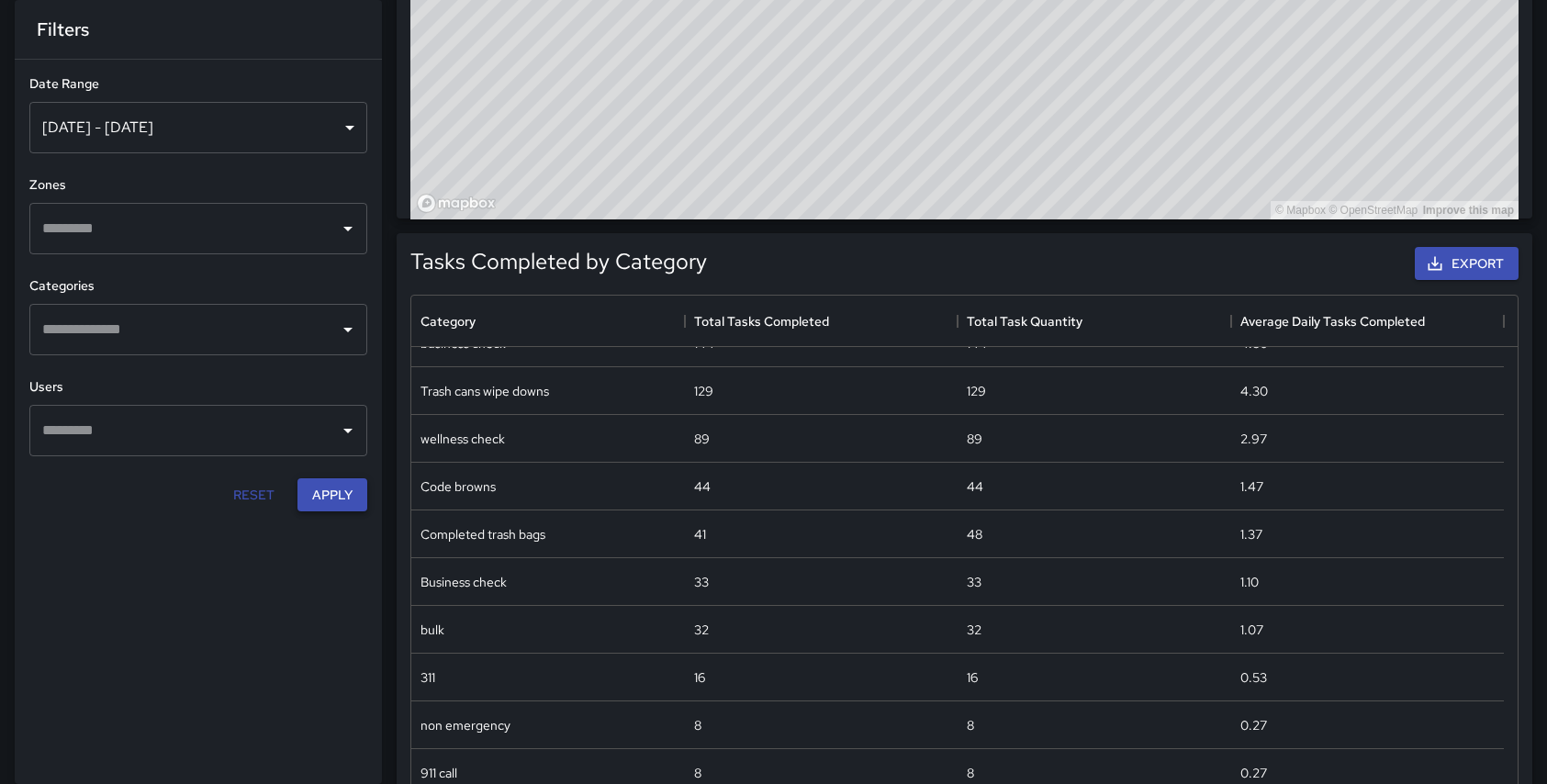 click on "Apply" at bounding box center (332, 495) 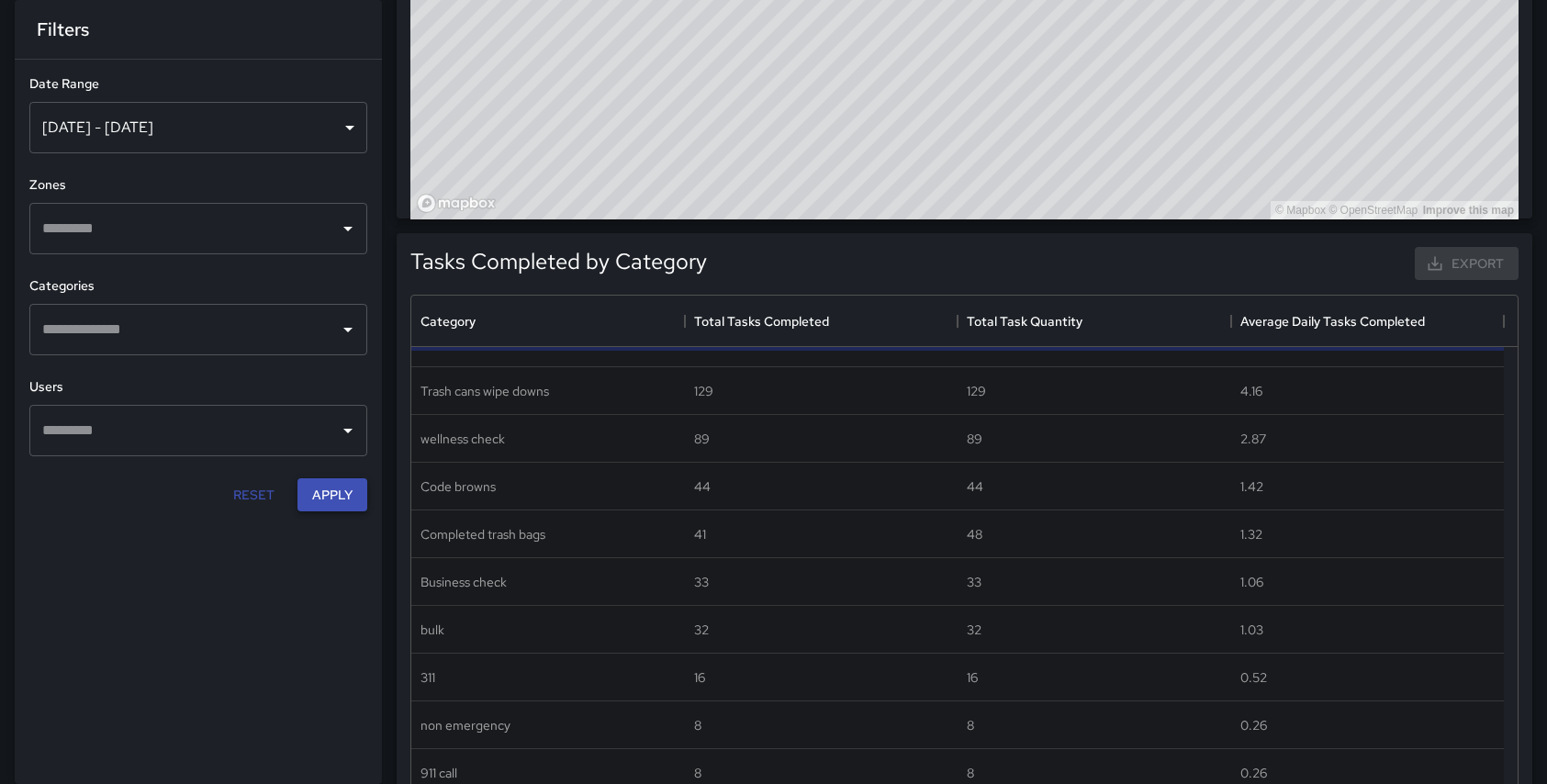 scroll, scrollTop: 171, scrollLeft: 0, axis: vertical 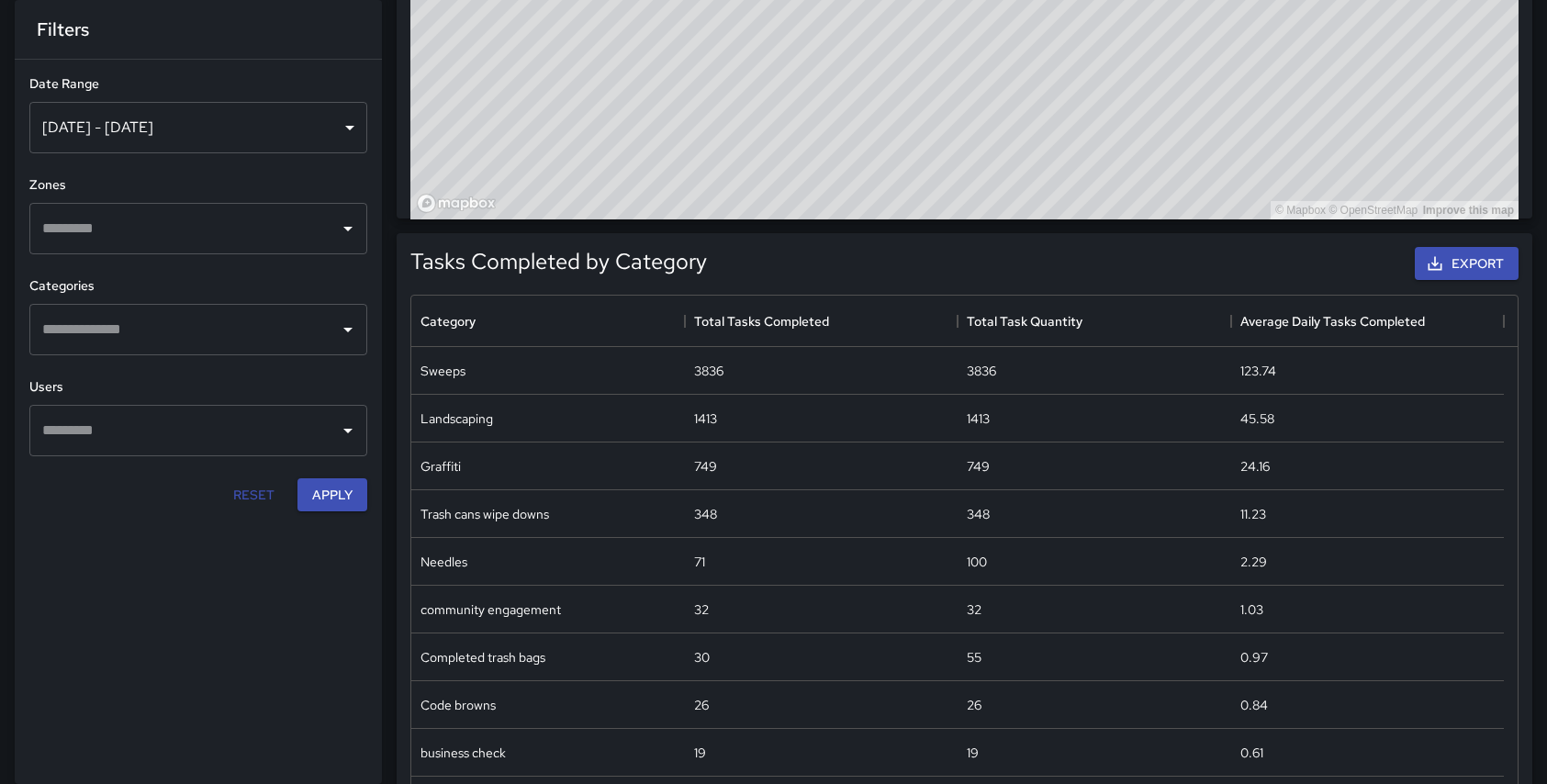 click on "[DATE] - [DATE]" at bounding box center (198, 128) 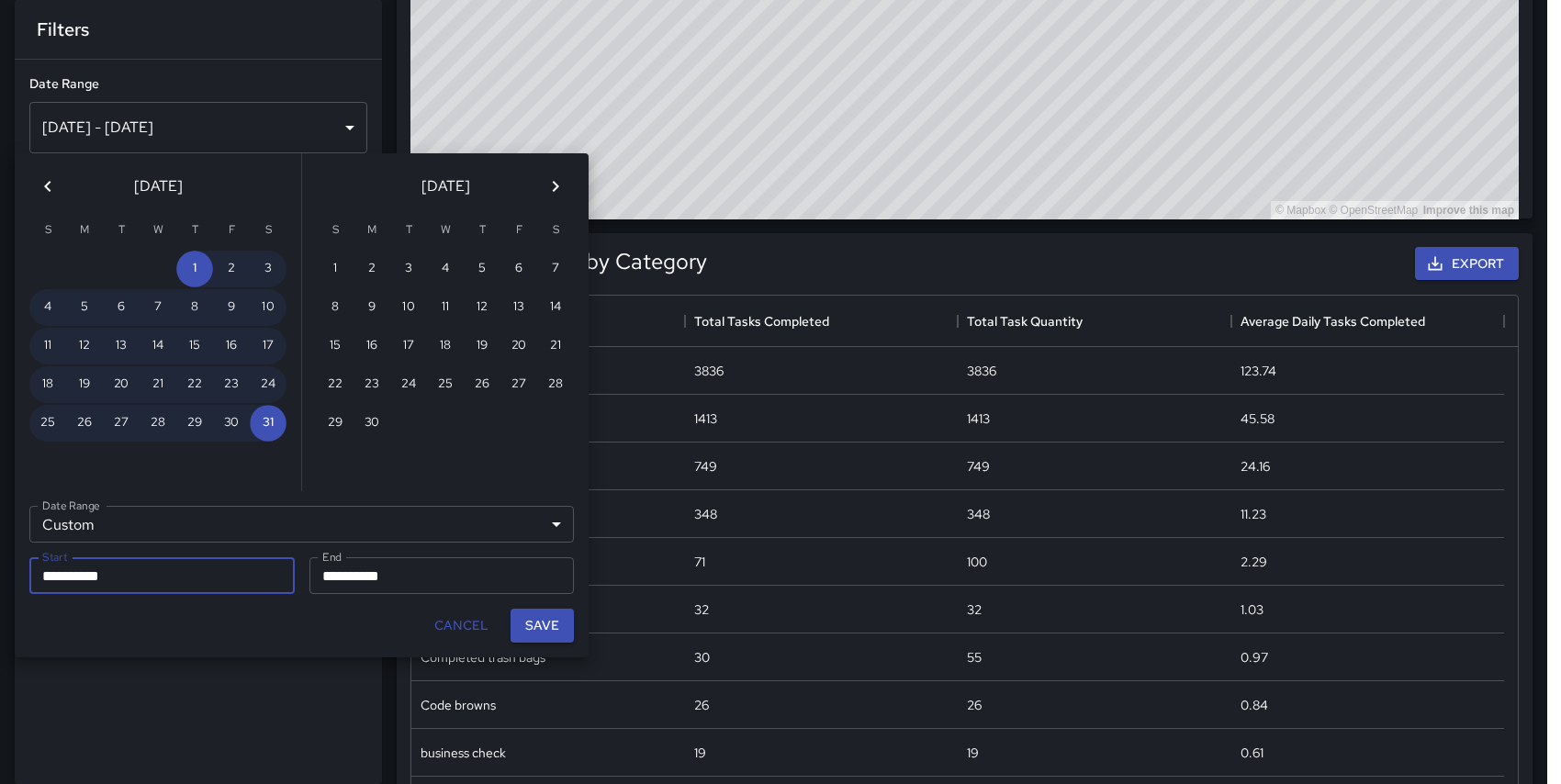 click 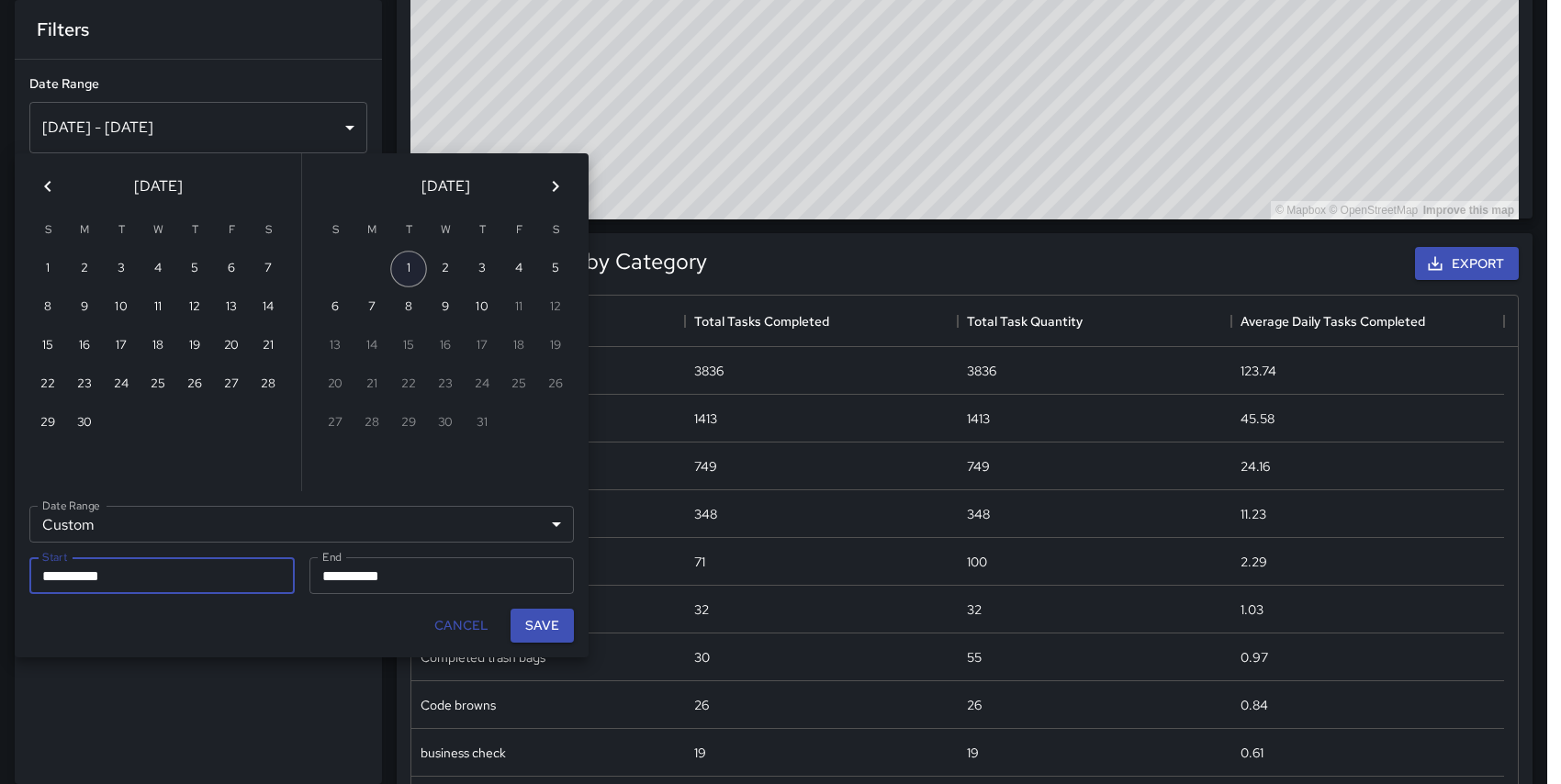 click on "1" at bounding box center [409, 269] 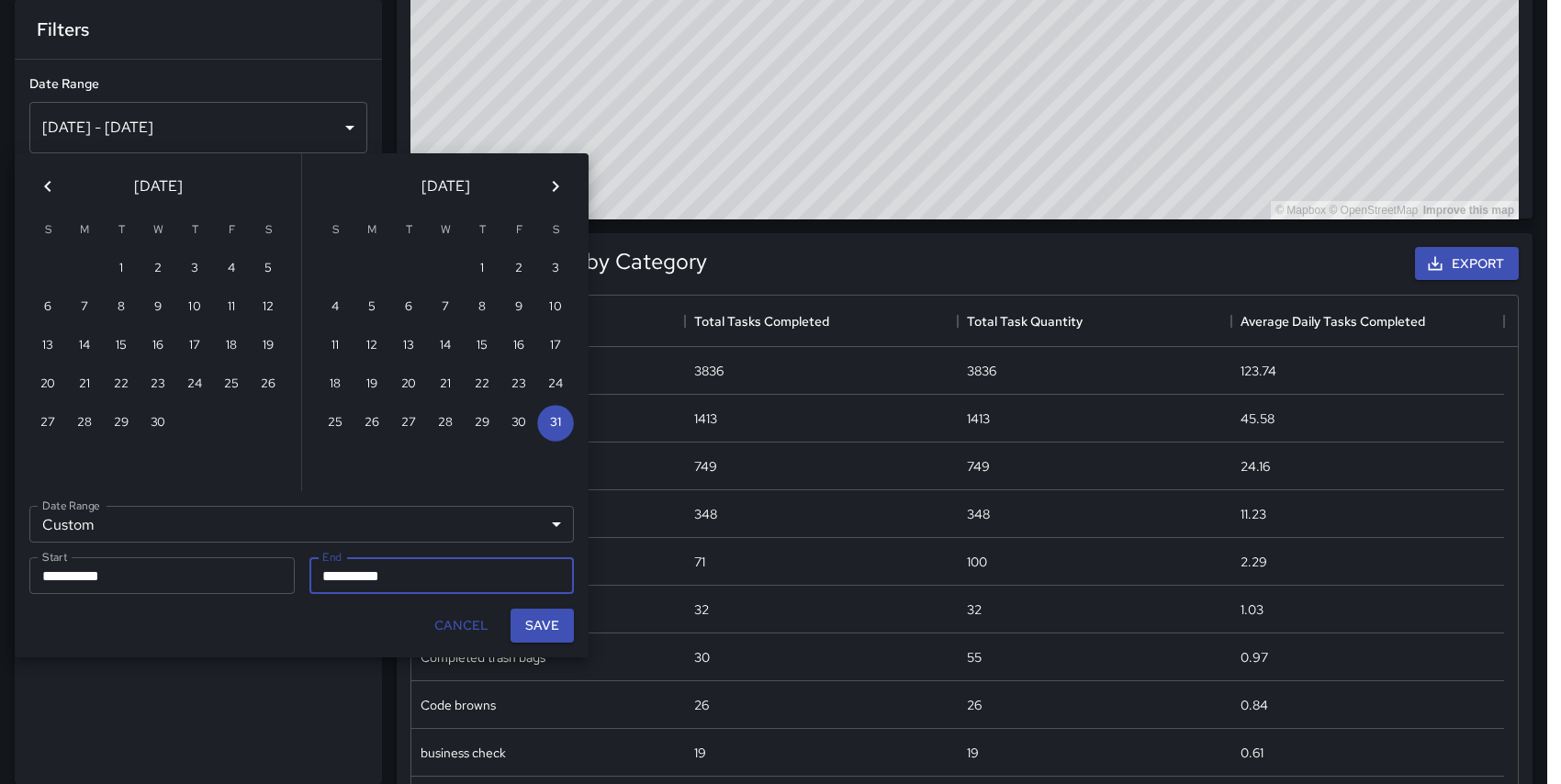 click at bounding box center [556, 186] 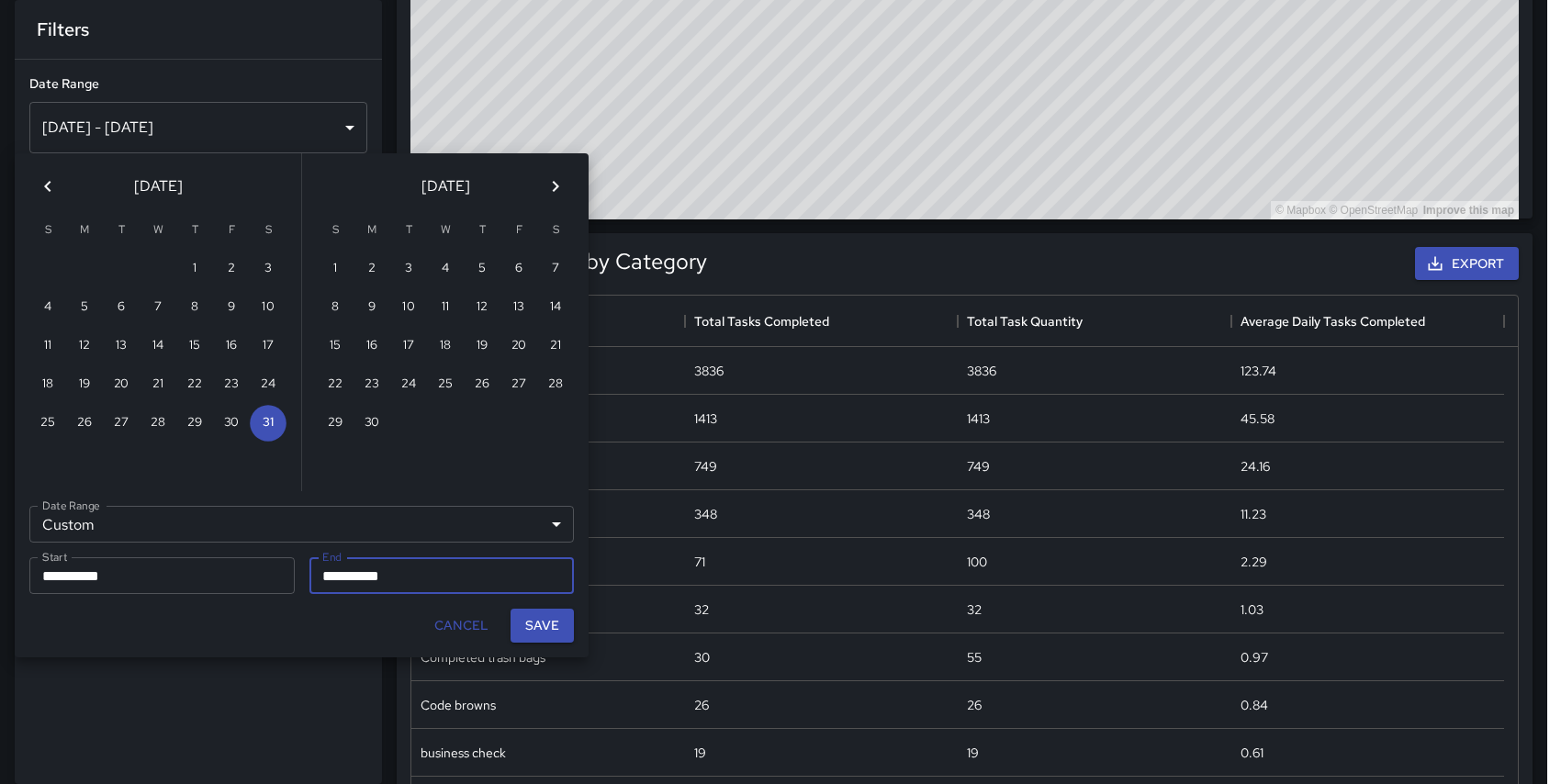 click at bounding box center (556, 186) 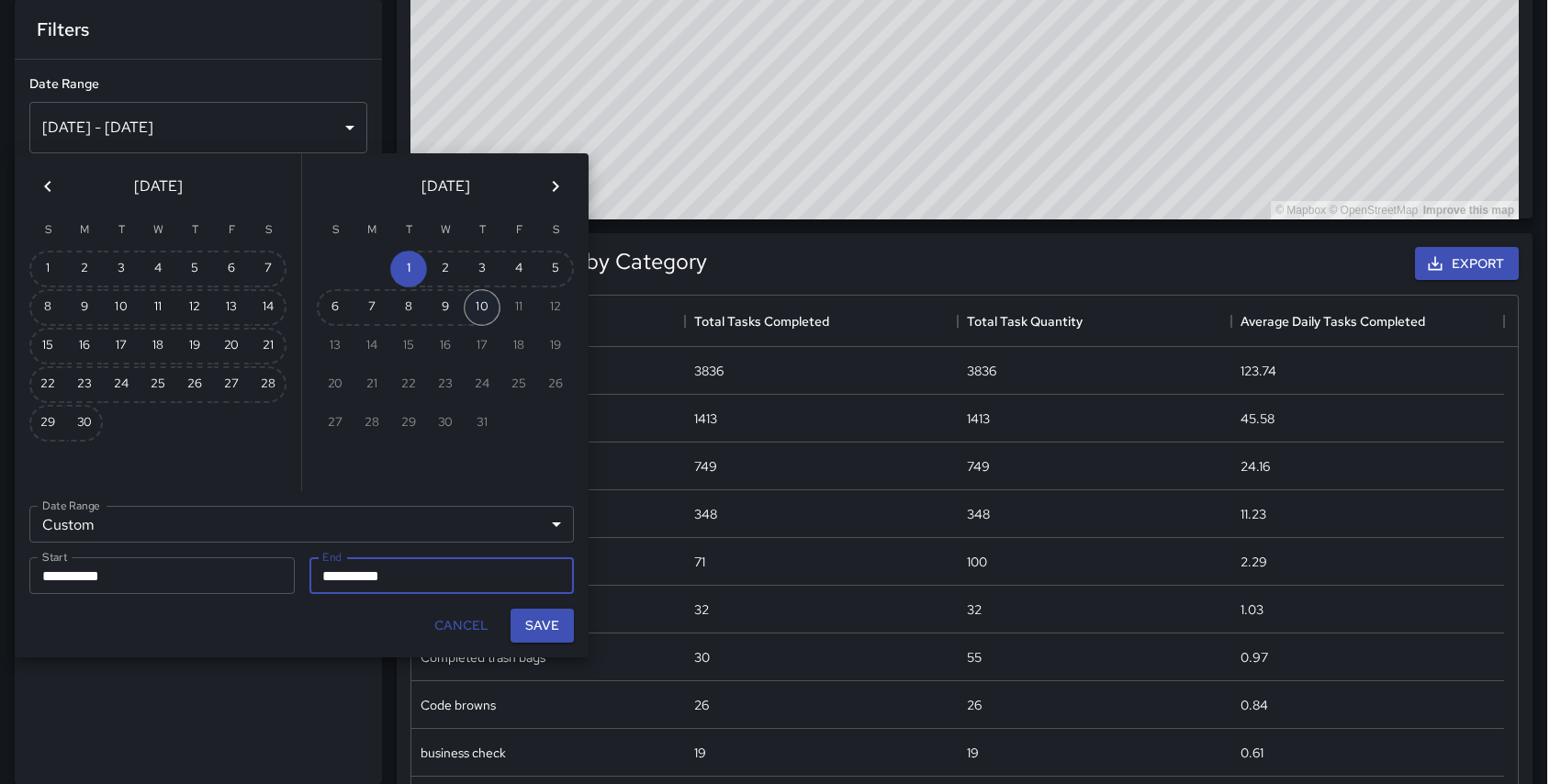 click on "10" at bounding box center (482, 308) 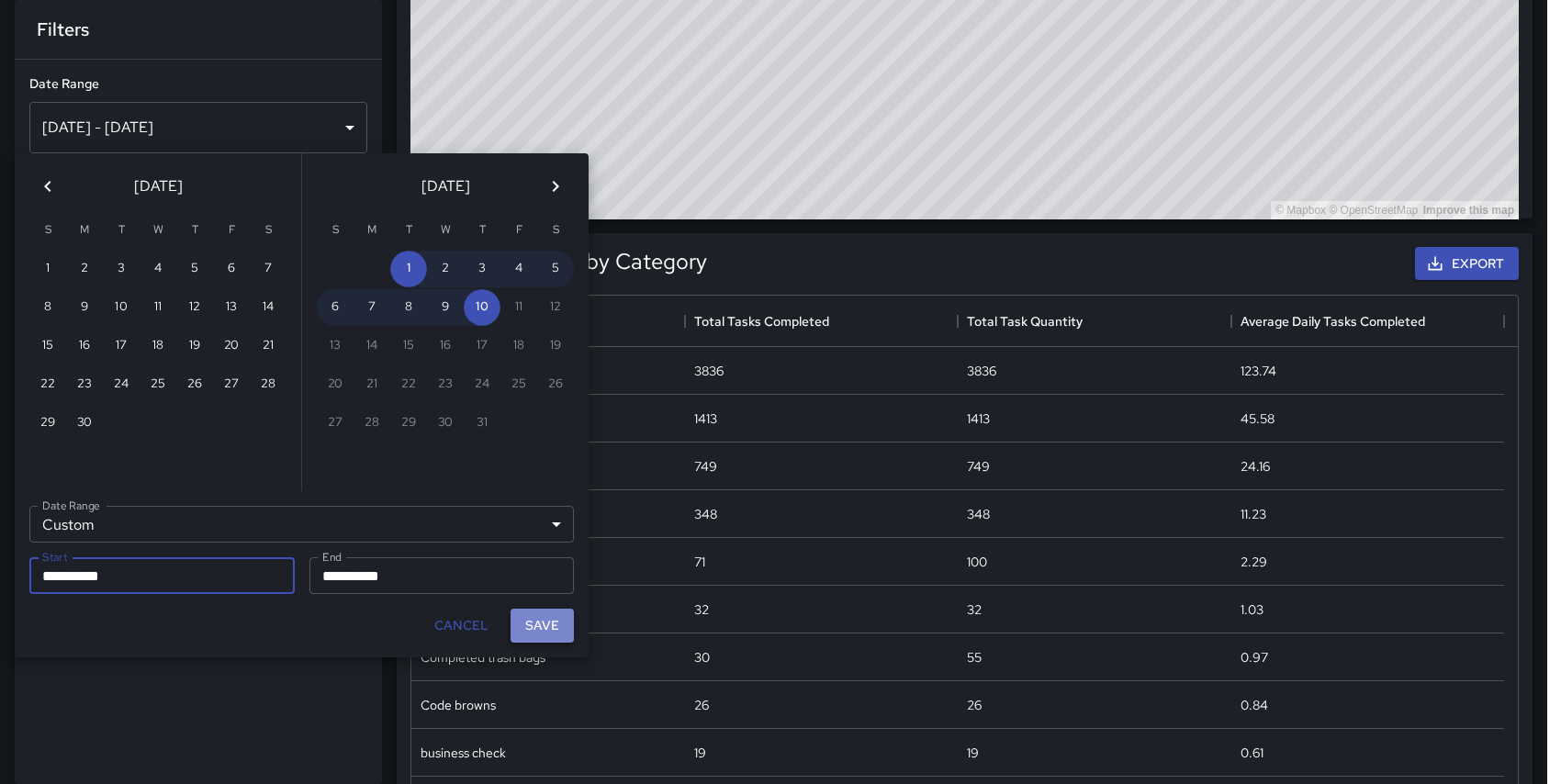 click on "Save" at bounding box center (542, 625) 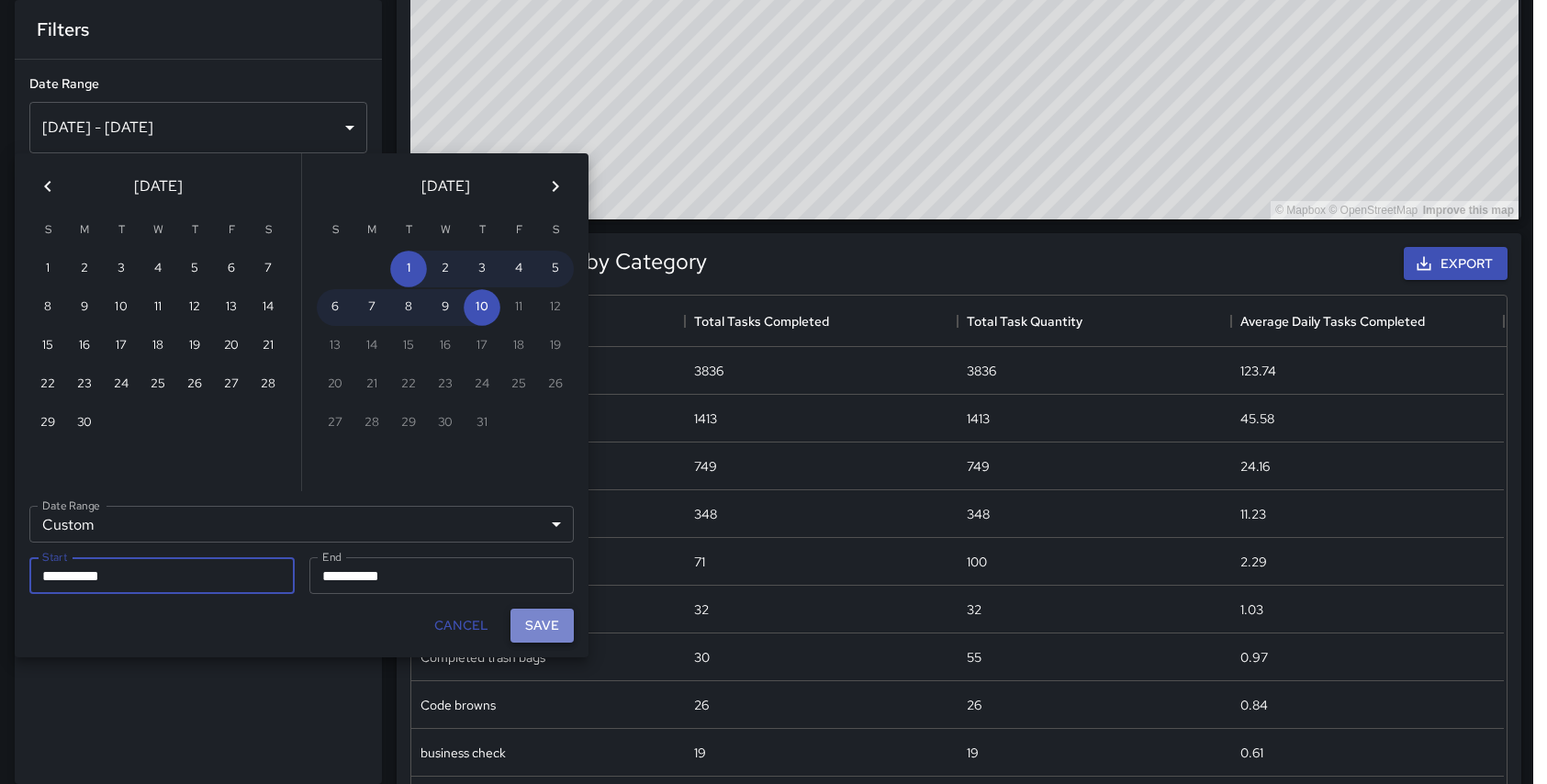 scroll, scrollTop: 15, scrollLeft: 15, axis: both 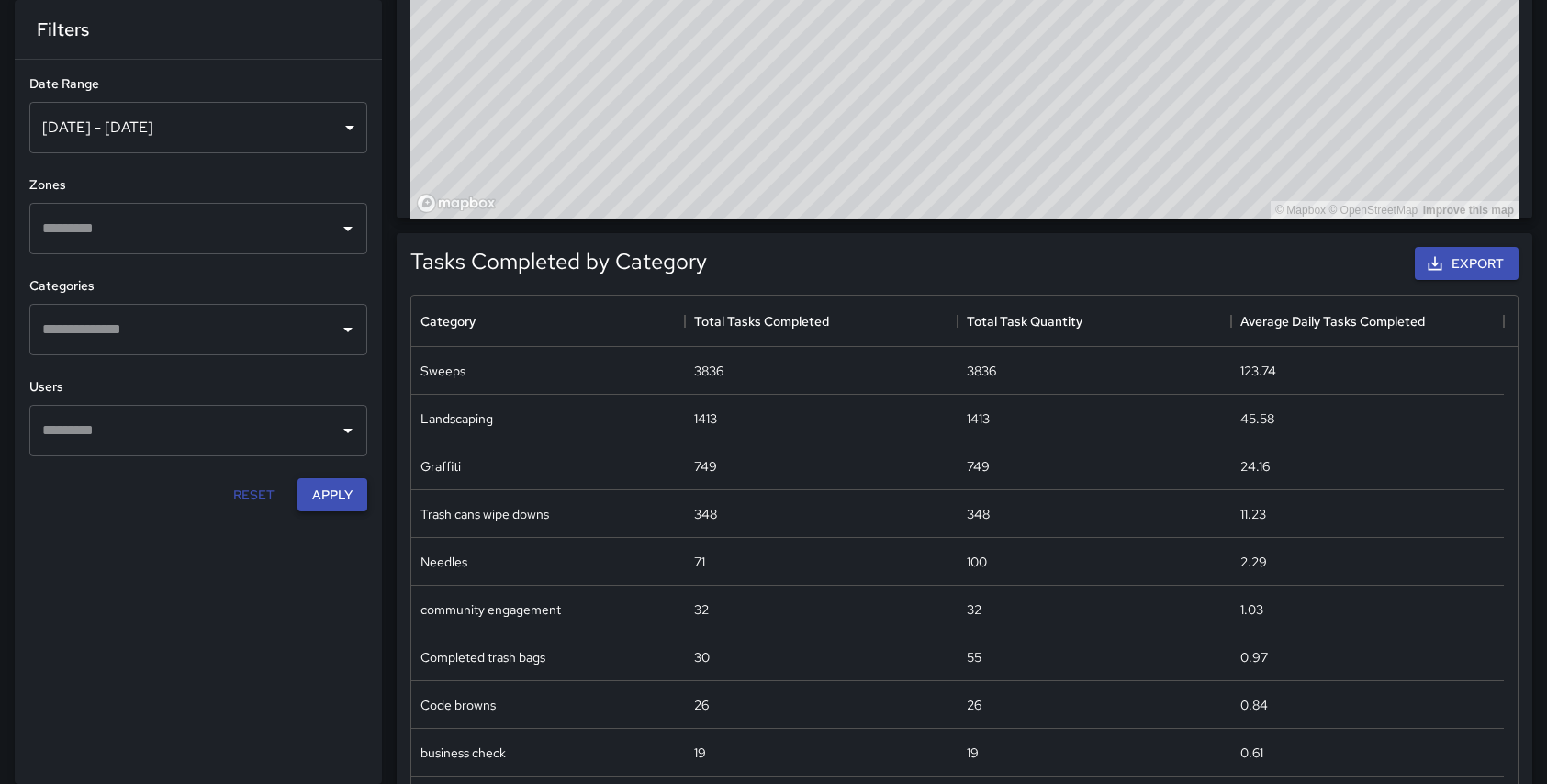 click on "Apply" at bounding box center [332, 495] 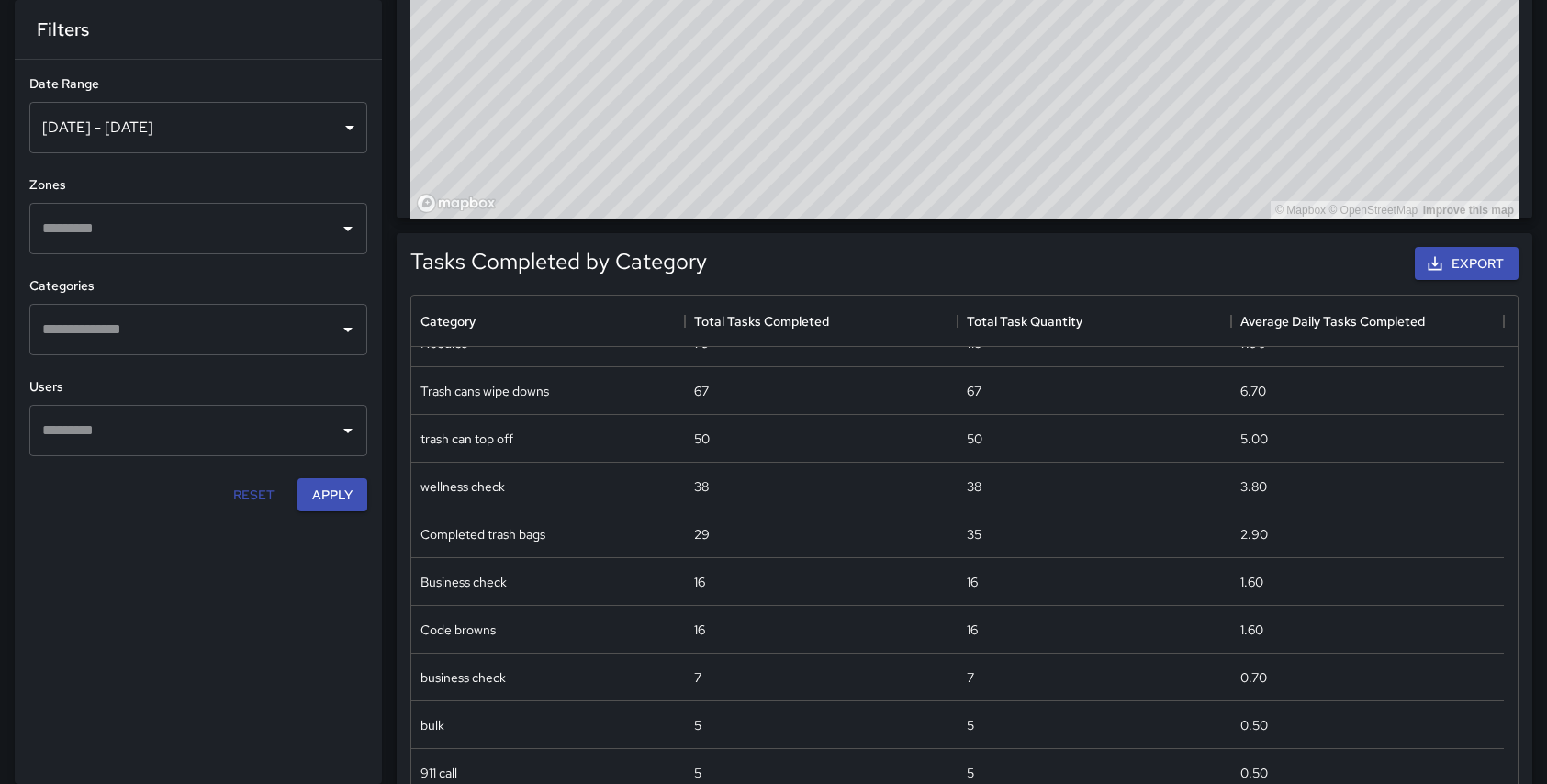 scroll, scrollTop: 234, scrollLeft: 0, axis: vertical 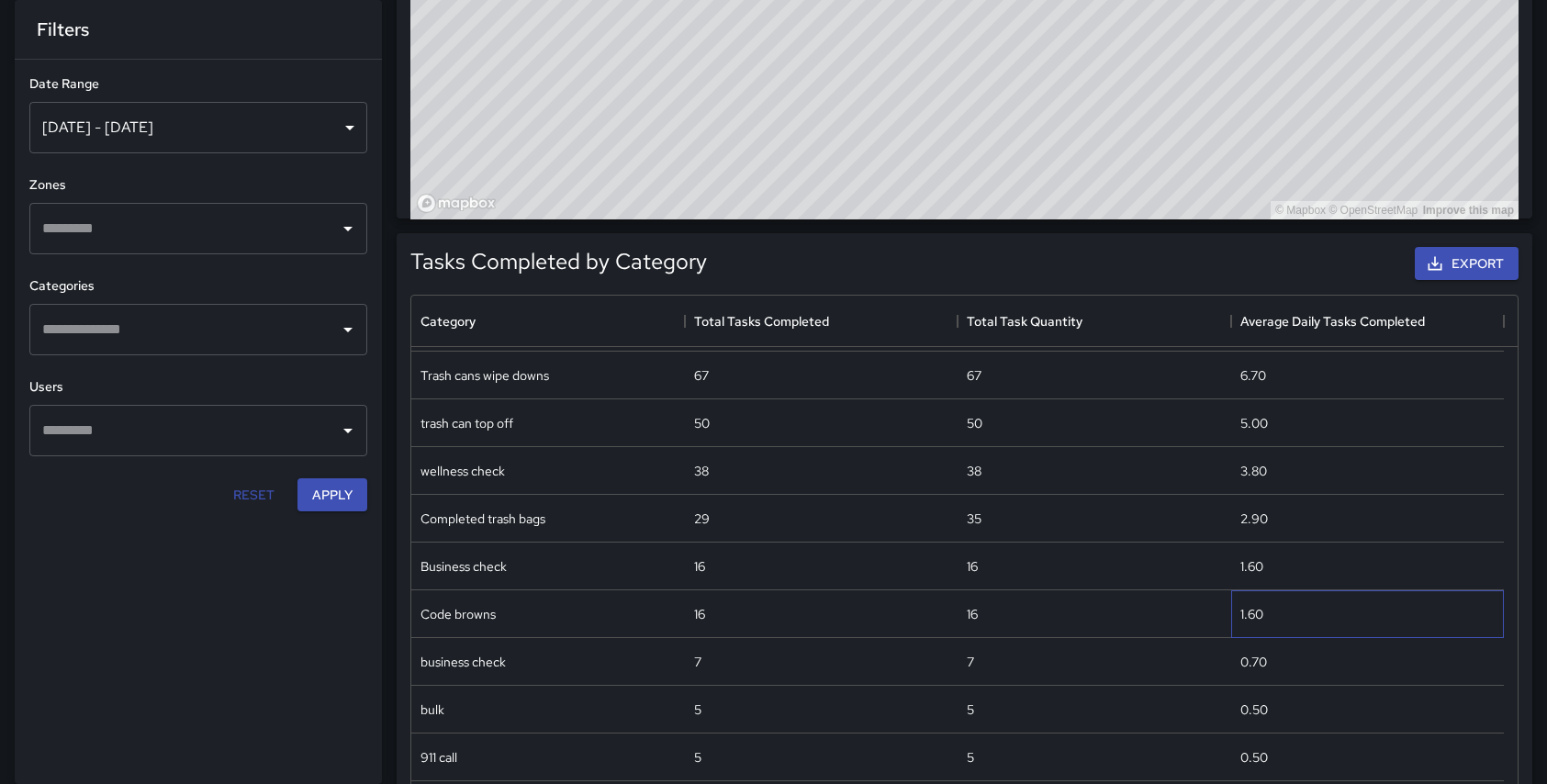 click on "1.60" at bounding box center (1368, 614) 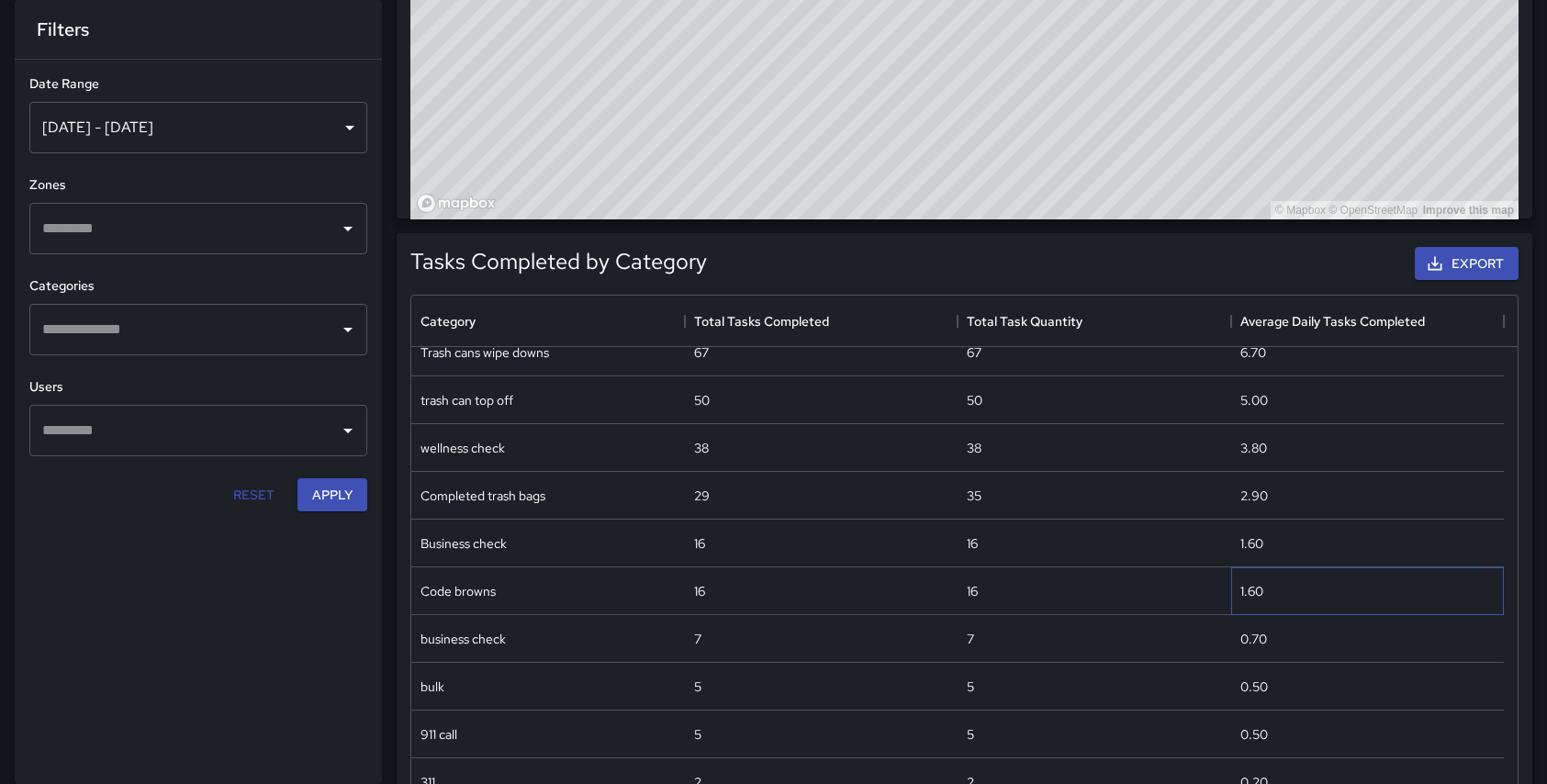 scroll, scrollTop: 258, scrollLeft: 0, axis: vertical 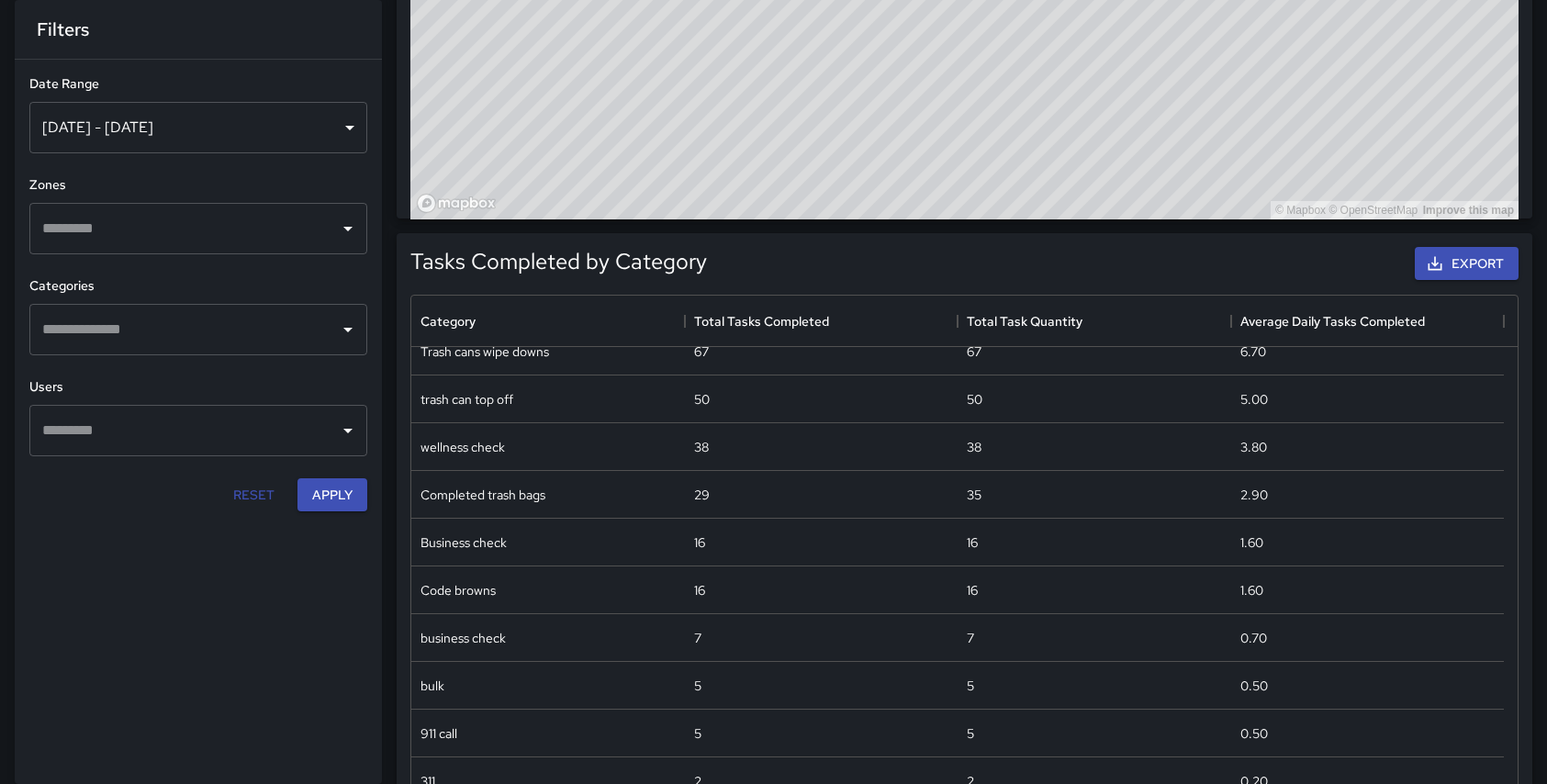 click on "[DATE] - [DATE]" at bounding box center (198, 128) 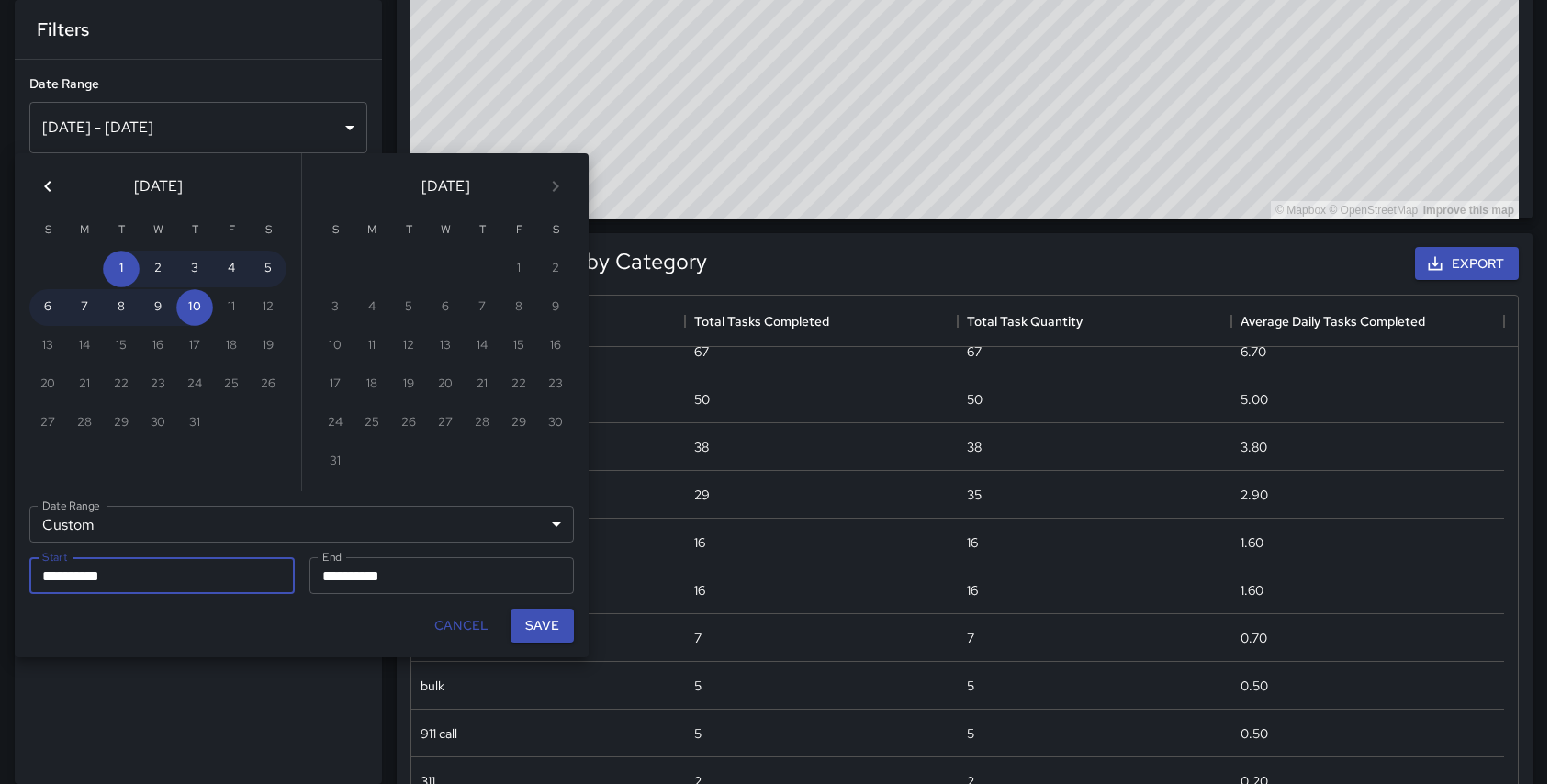 click 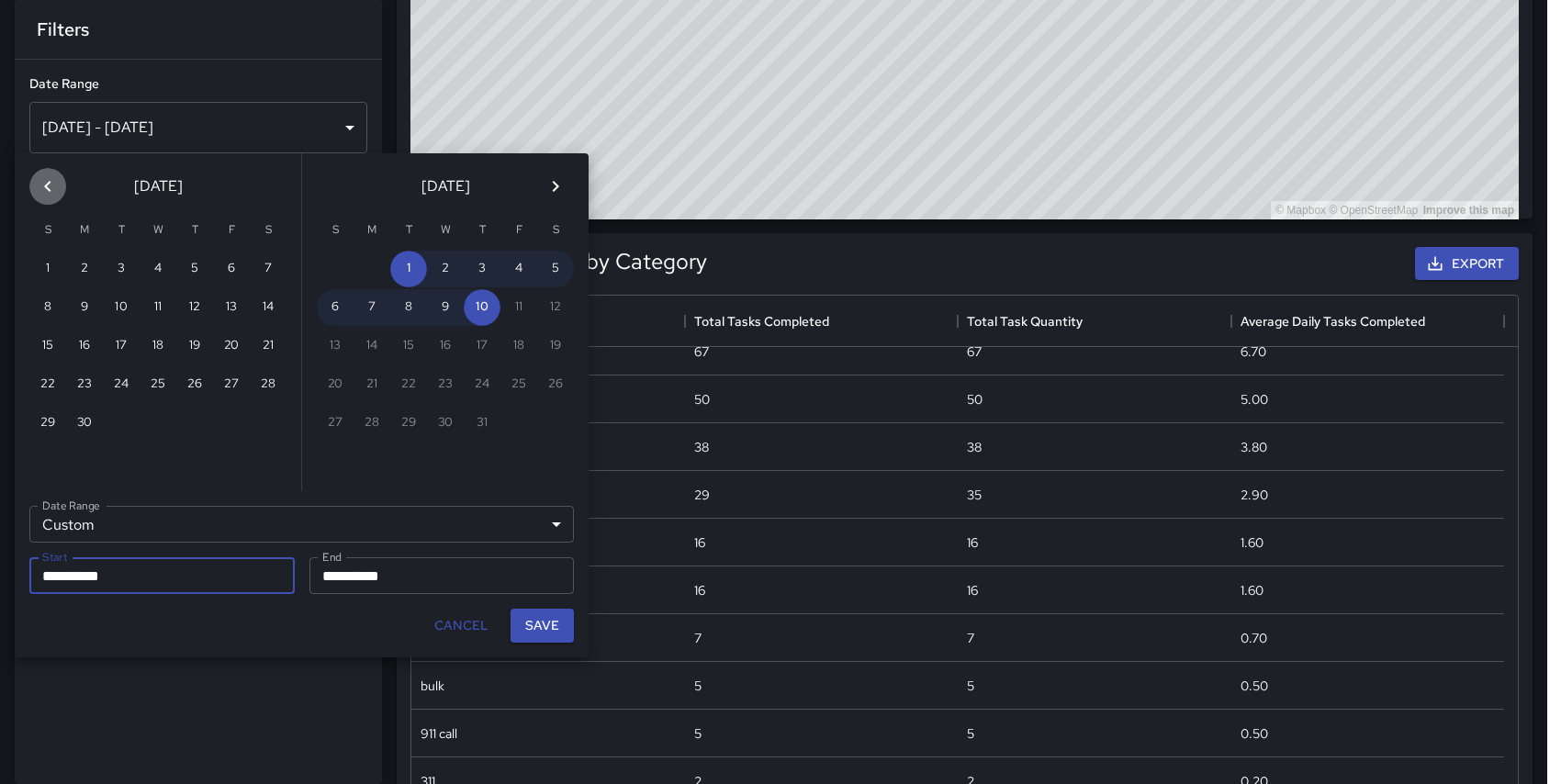 click 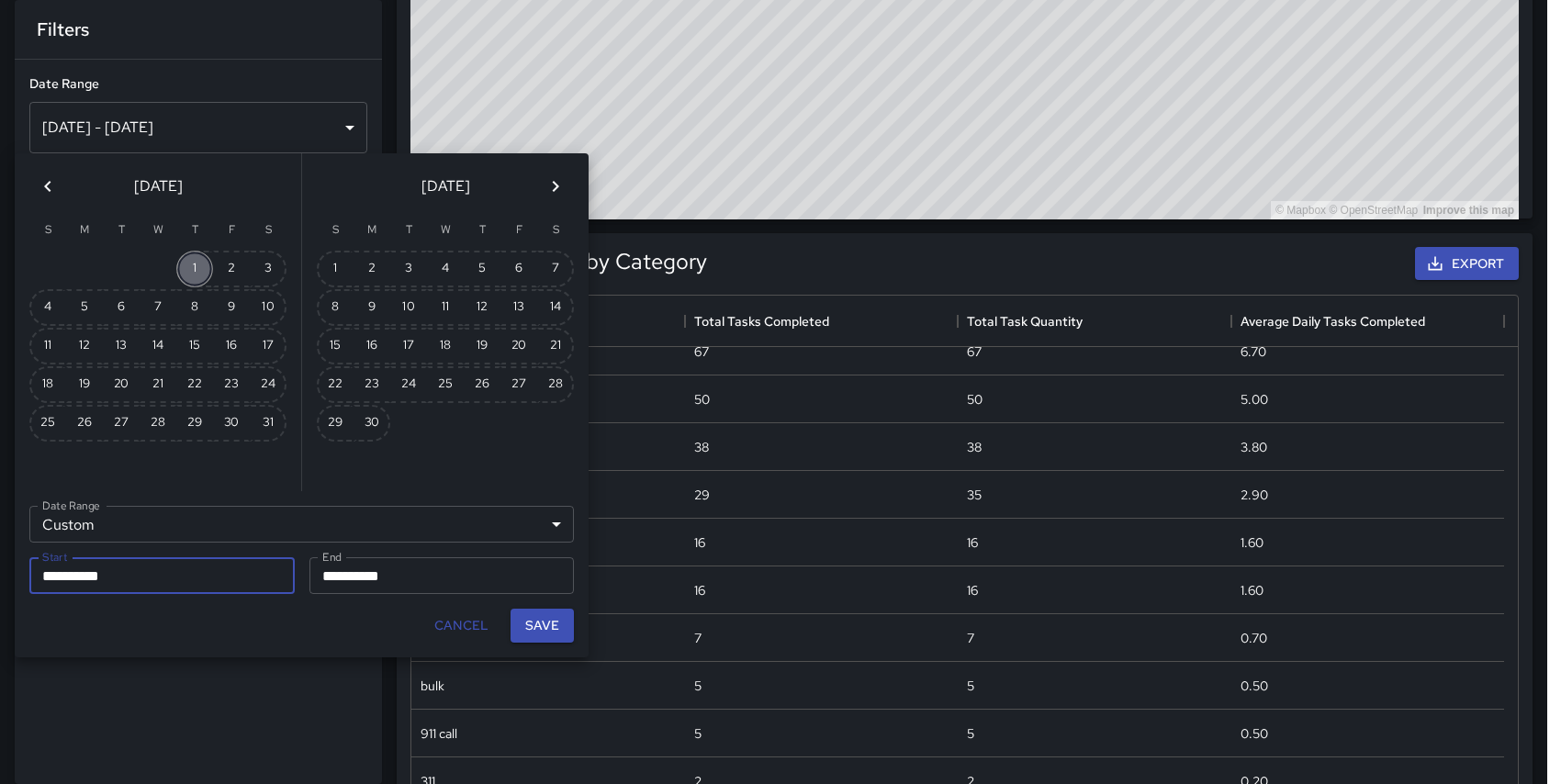 click on "1" at bounding box center (195, 269) 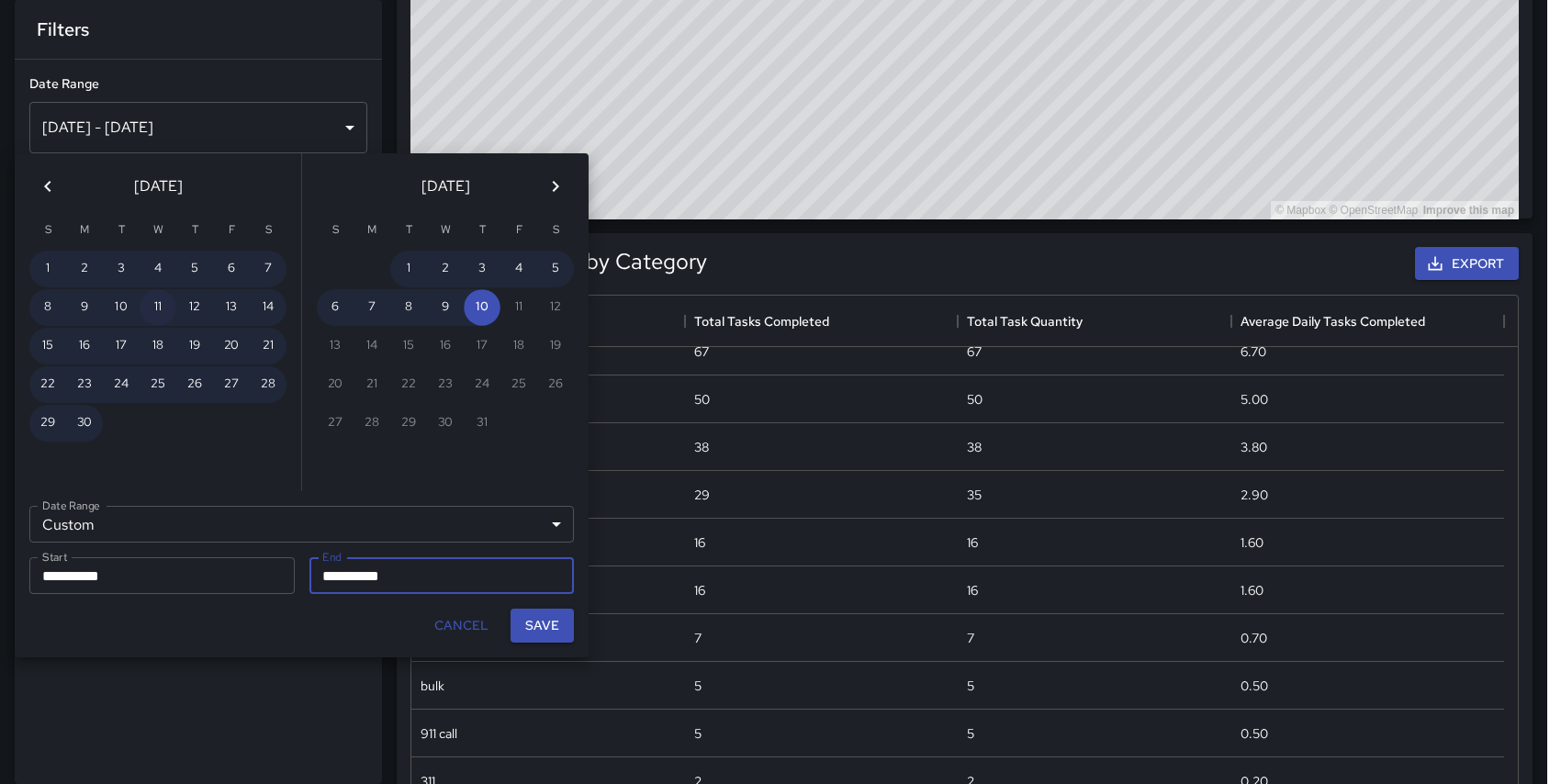 click on "11" at bounding box center [158, 308] 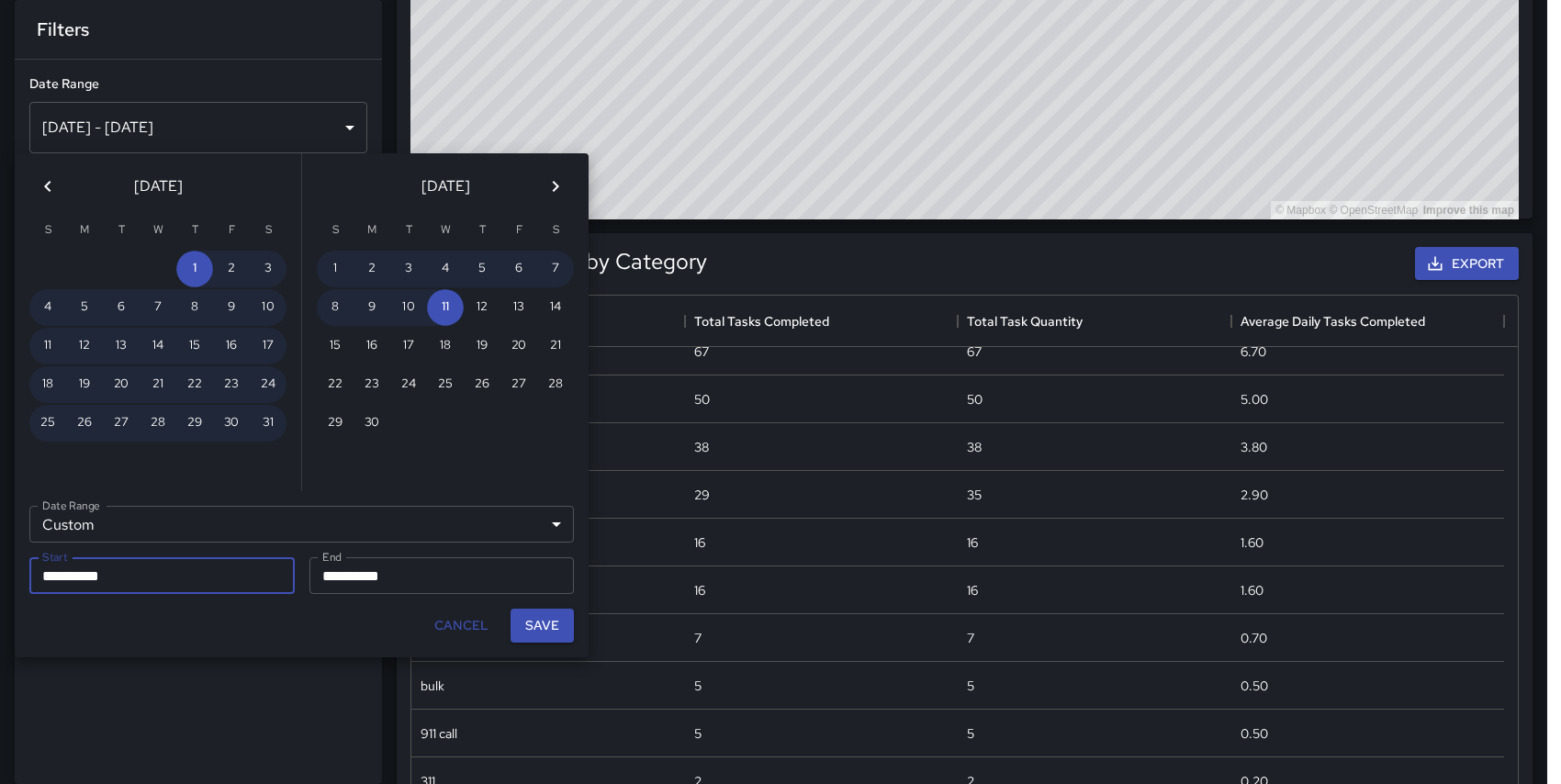 type on "**********" 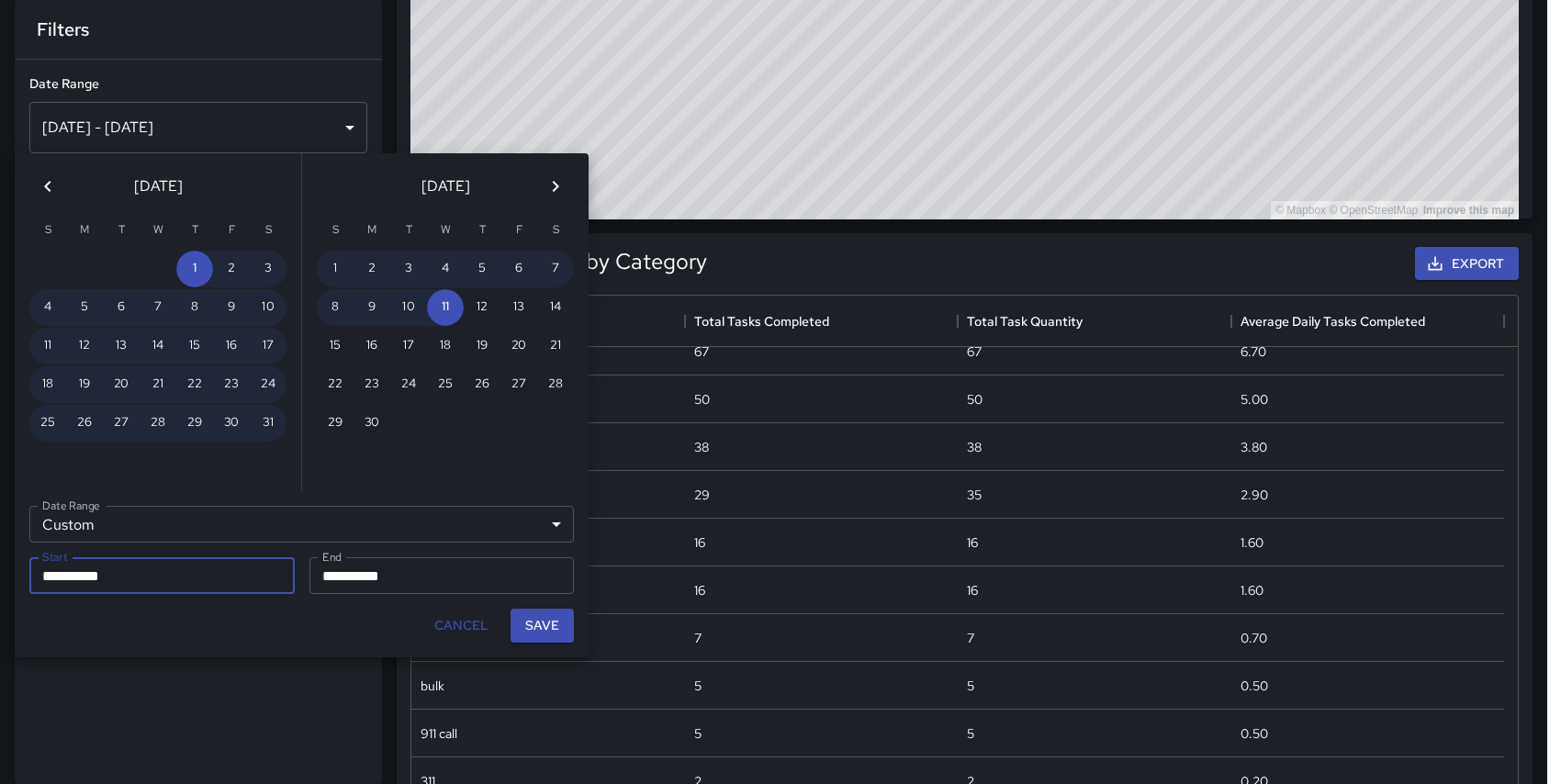click 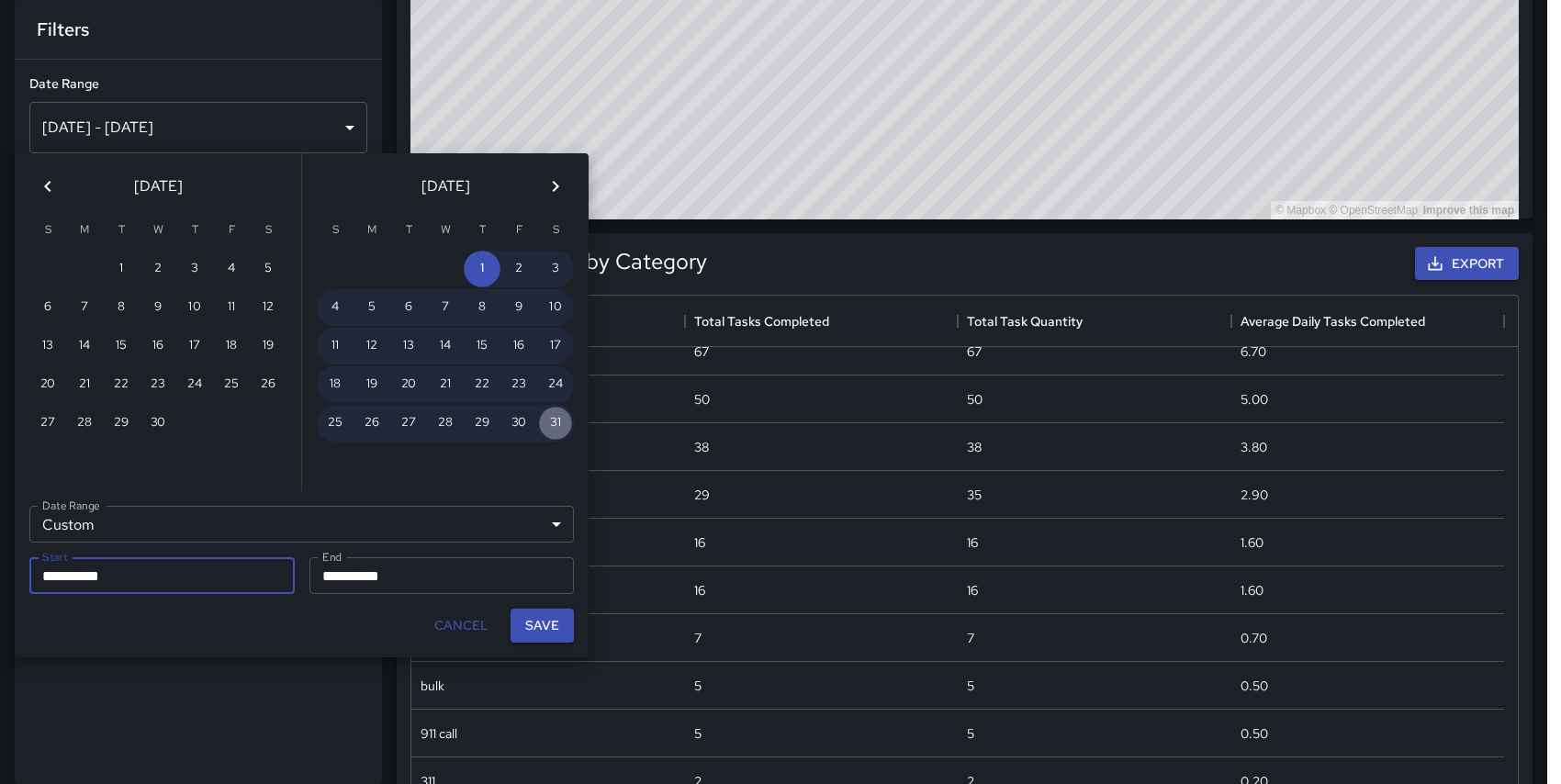 click on "31" at bounding box center (556, 423) 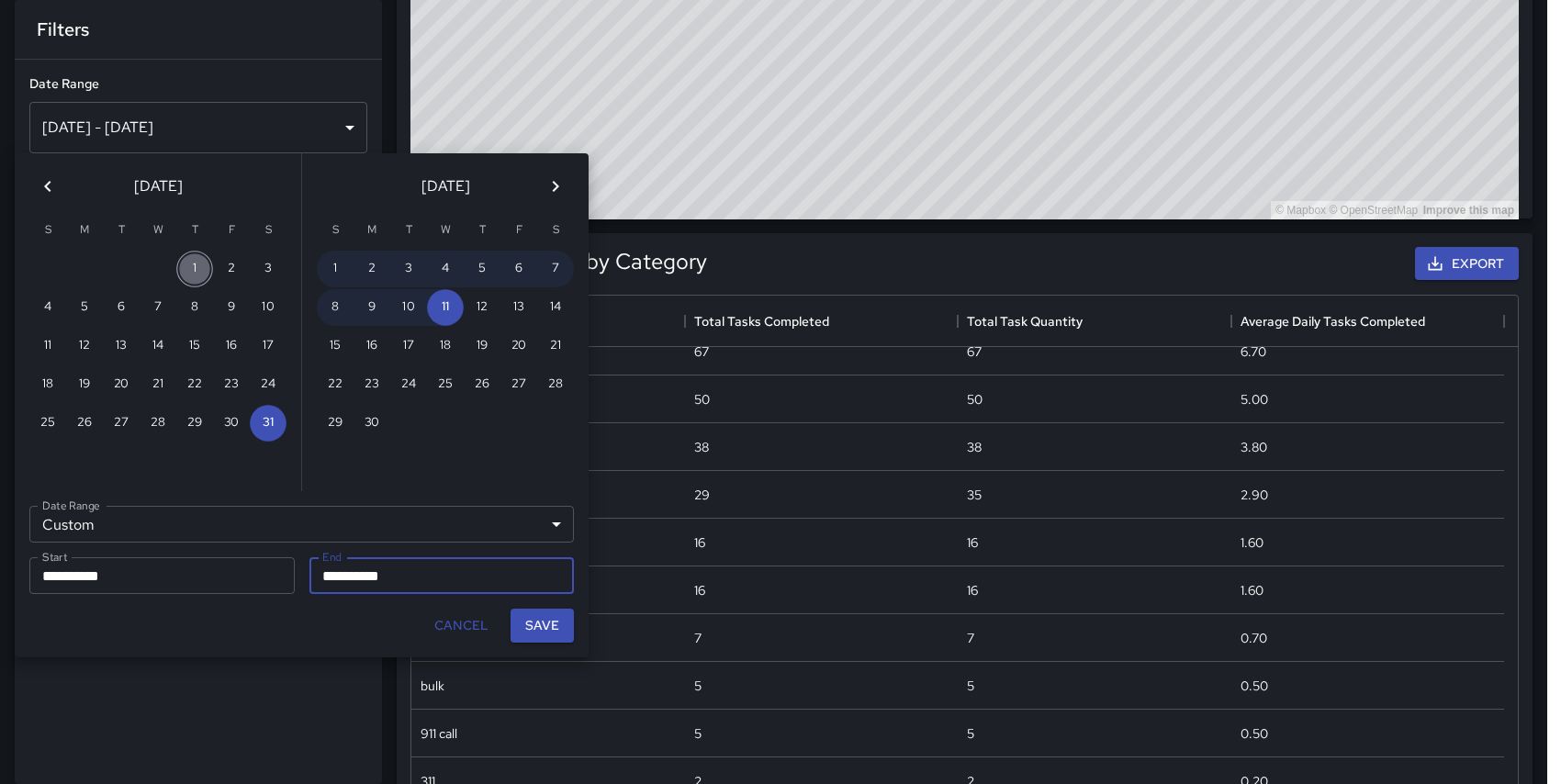 click on "1" at bounding box center (195, 269) 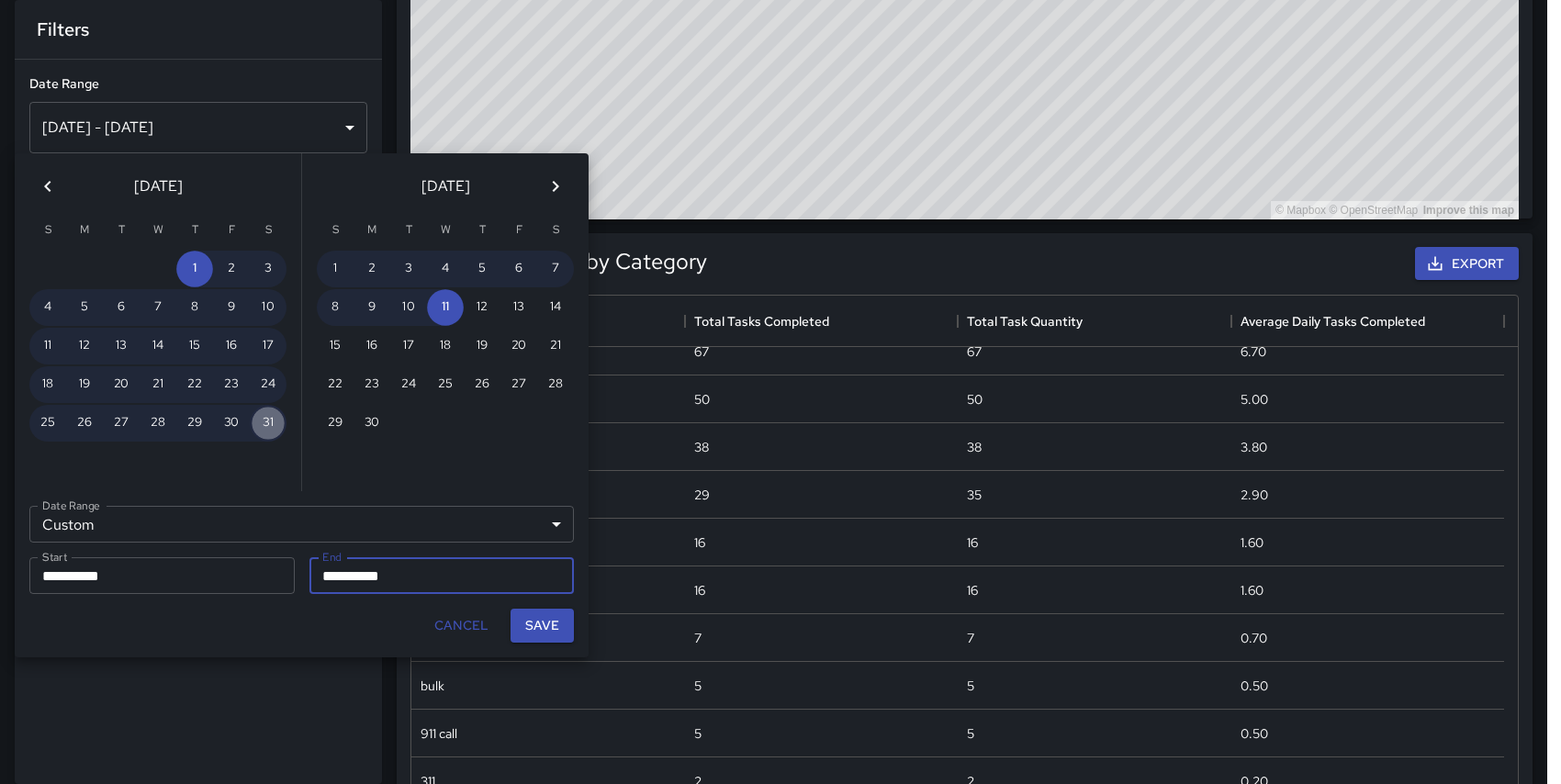 click on "31" at bounding box center [268, 423] 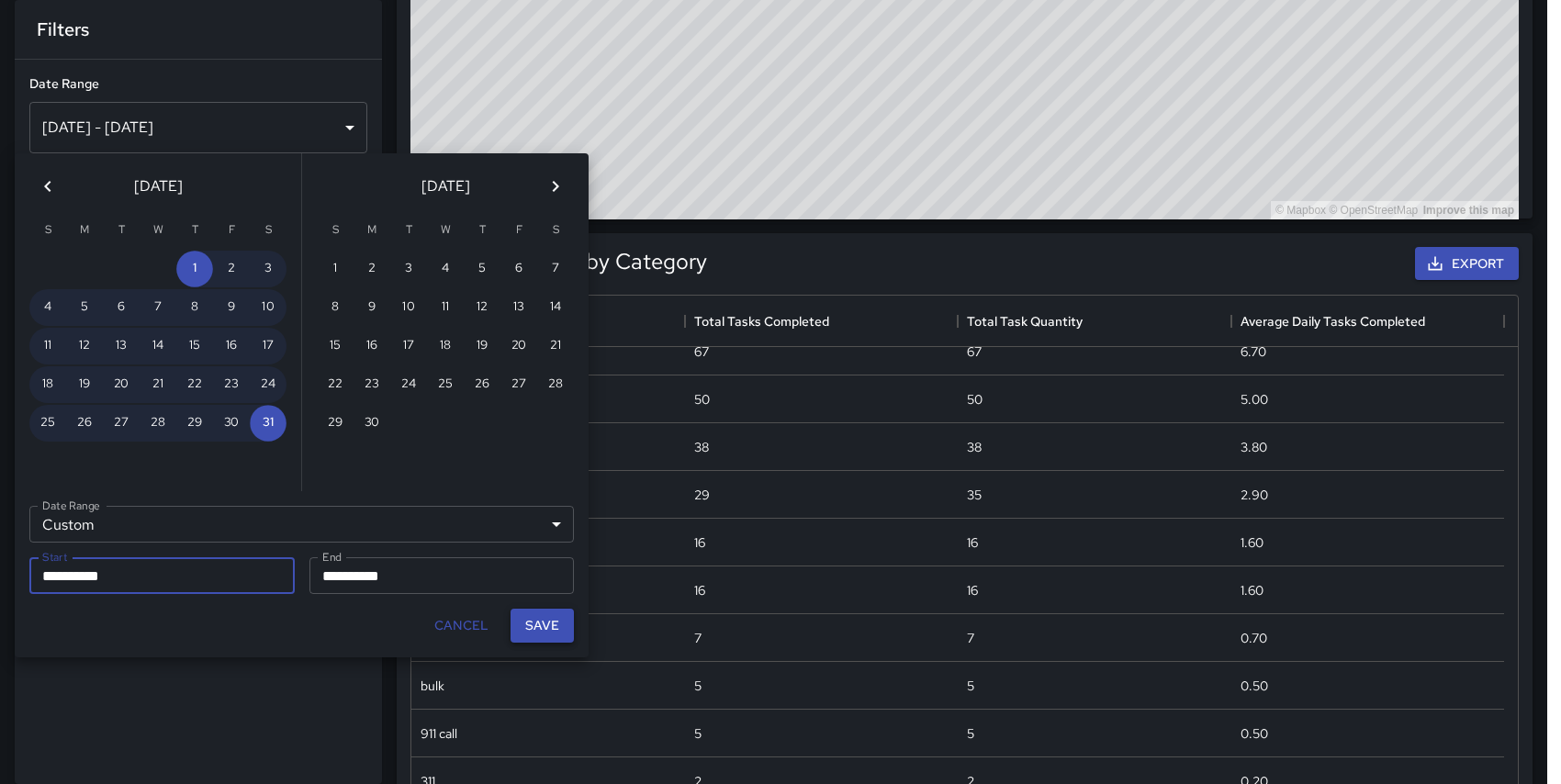 click on "Save" at bounding box center (542, 625) 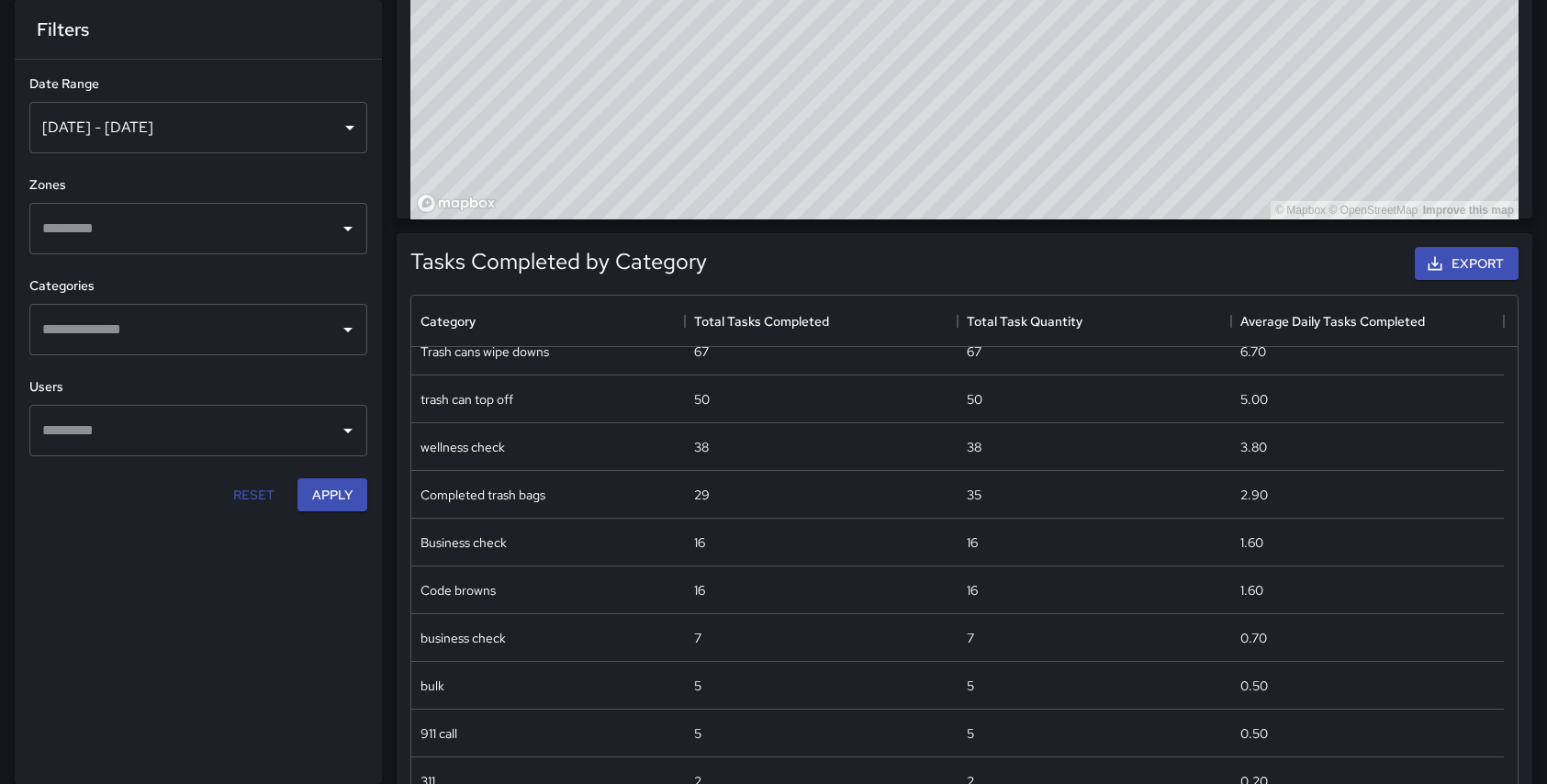 scroll, scrollTop: 15, scrollLeft: 15, axis: both 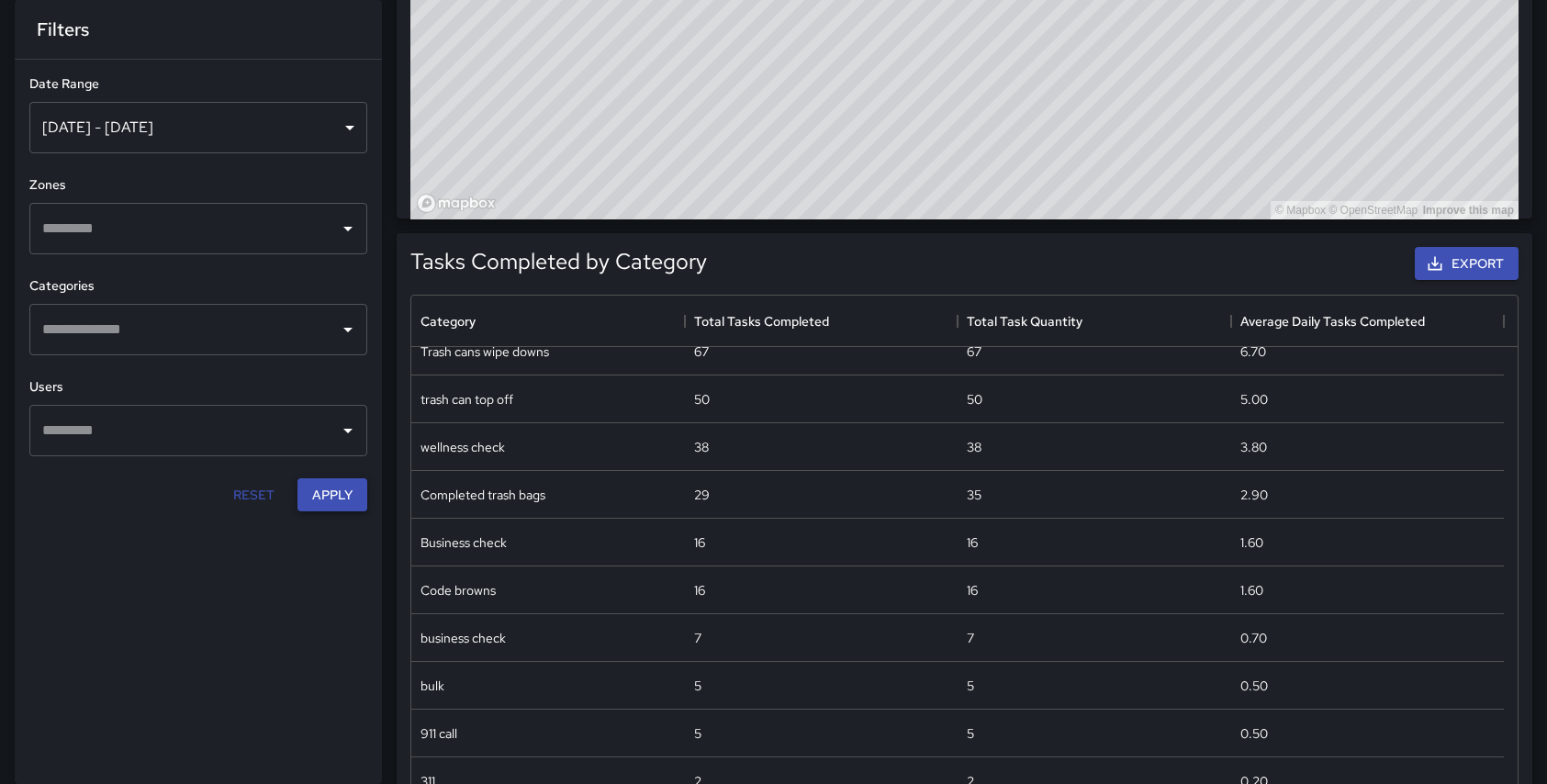 click on "Apply" at bounding box center [332, 495] 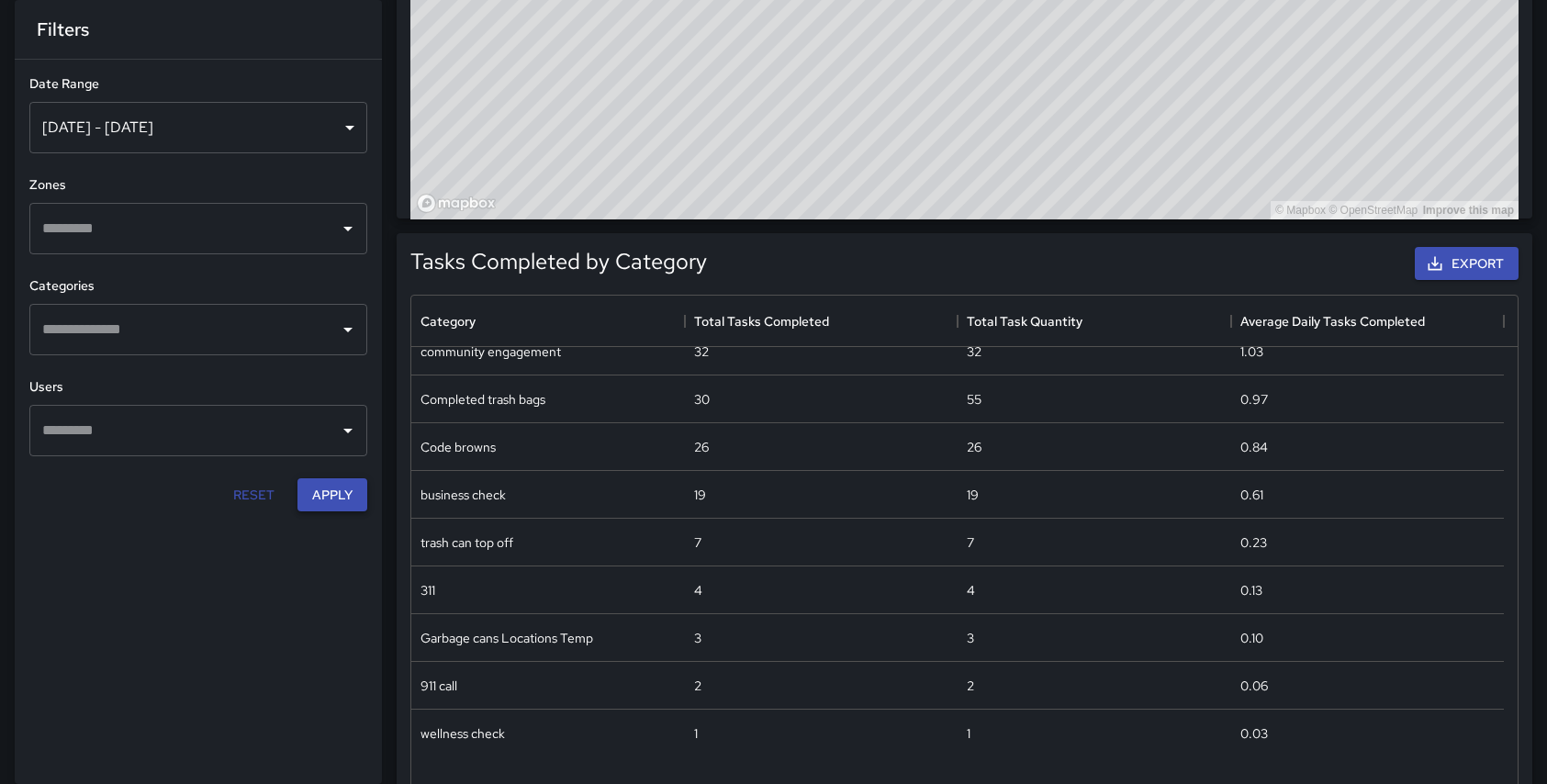 scroll, scrollTop: 171, scrollLeft: 0, axis: vertical 